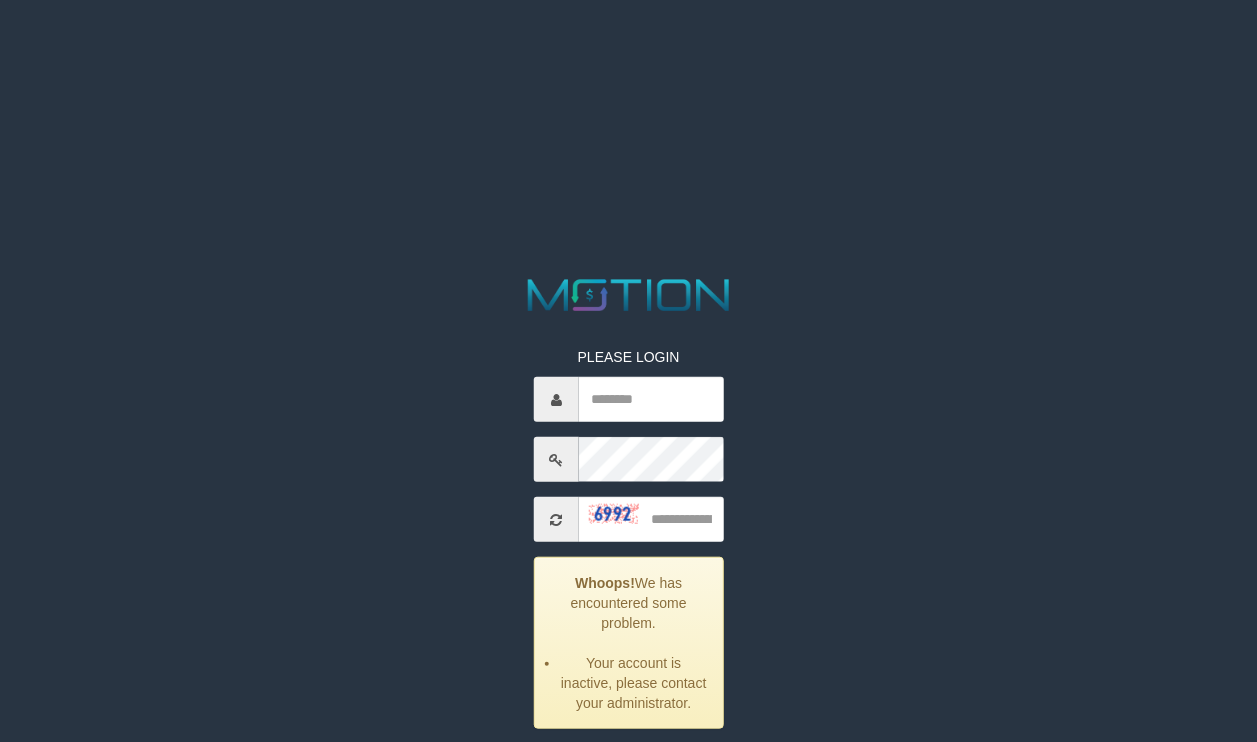 scroll, scrollTop: 0, scrollLeft: 0, axis: both 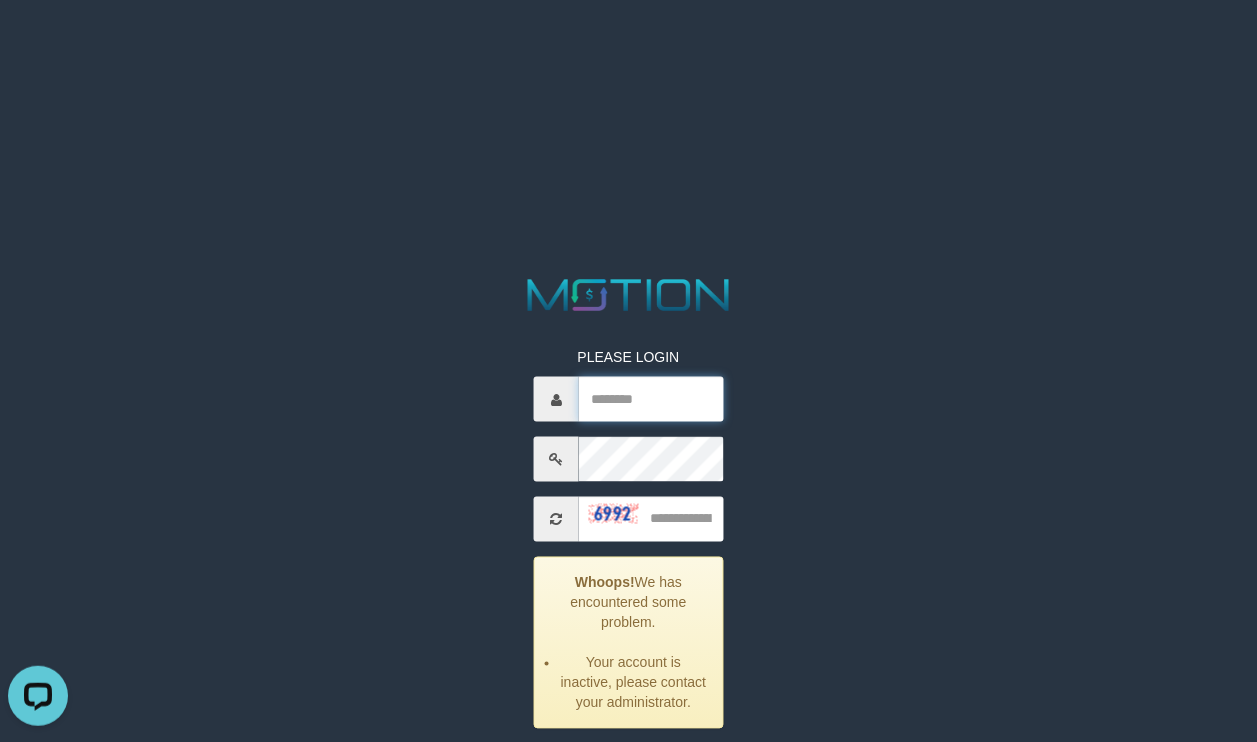 type on "********" 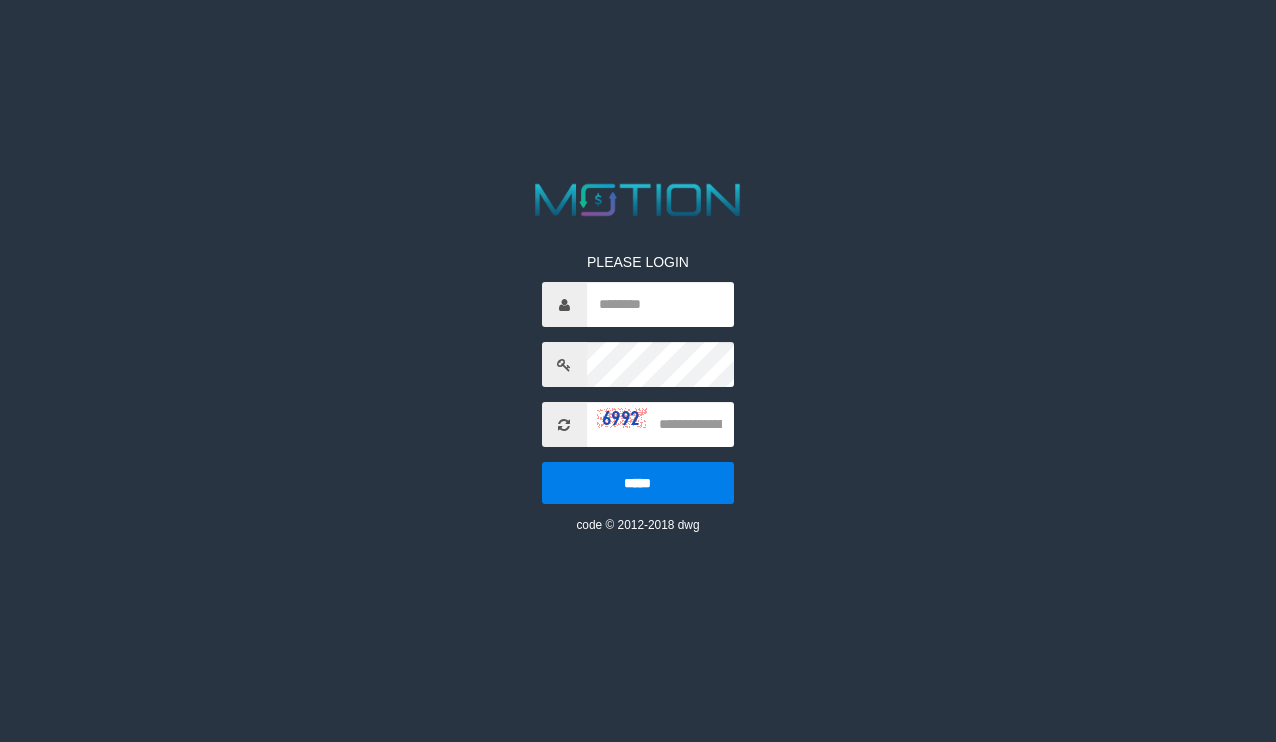 scroll, scrollTop: 0, scrollLeft: 0, axis: both 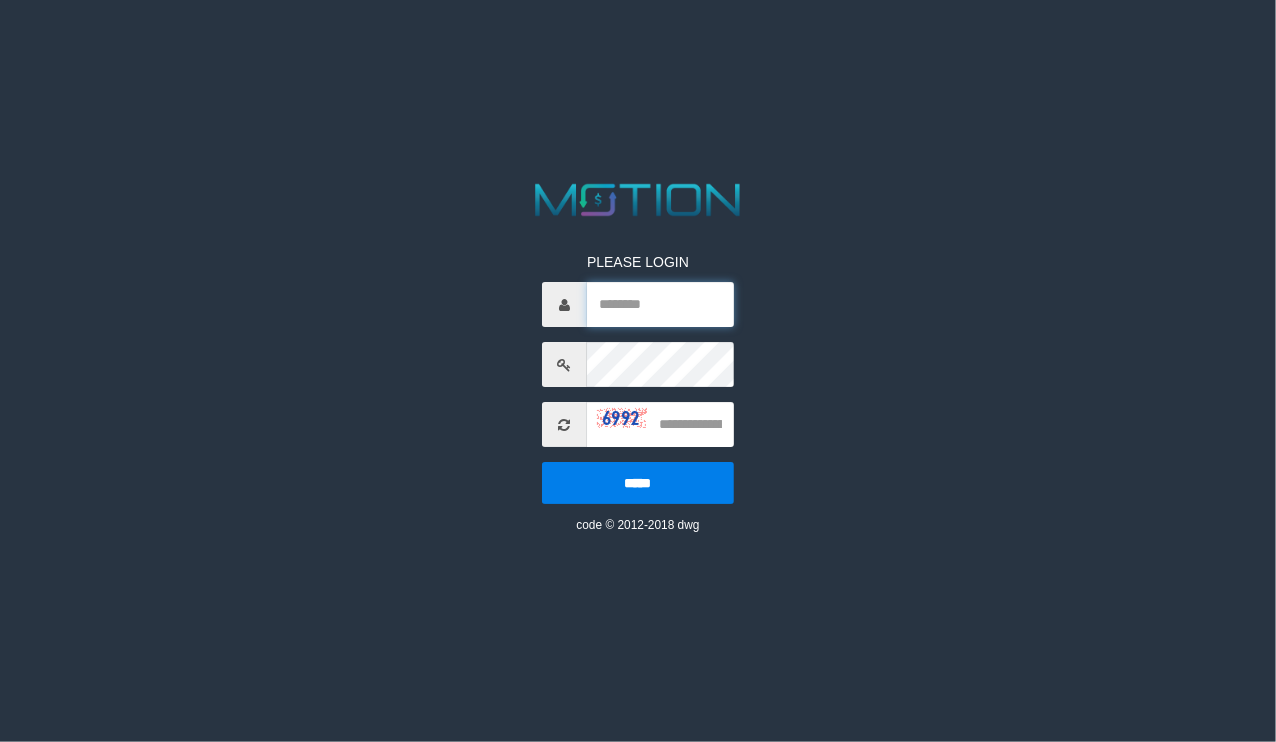 type on "********" 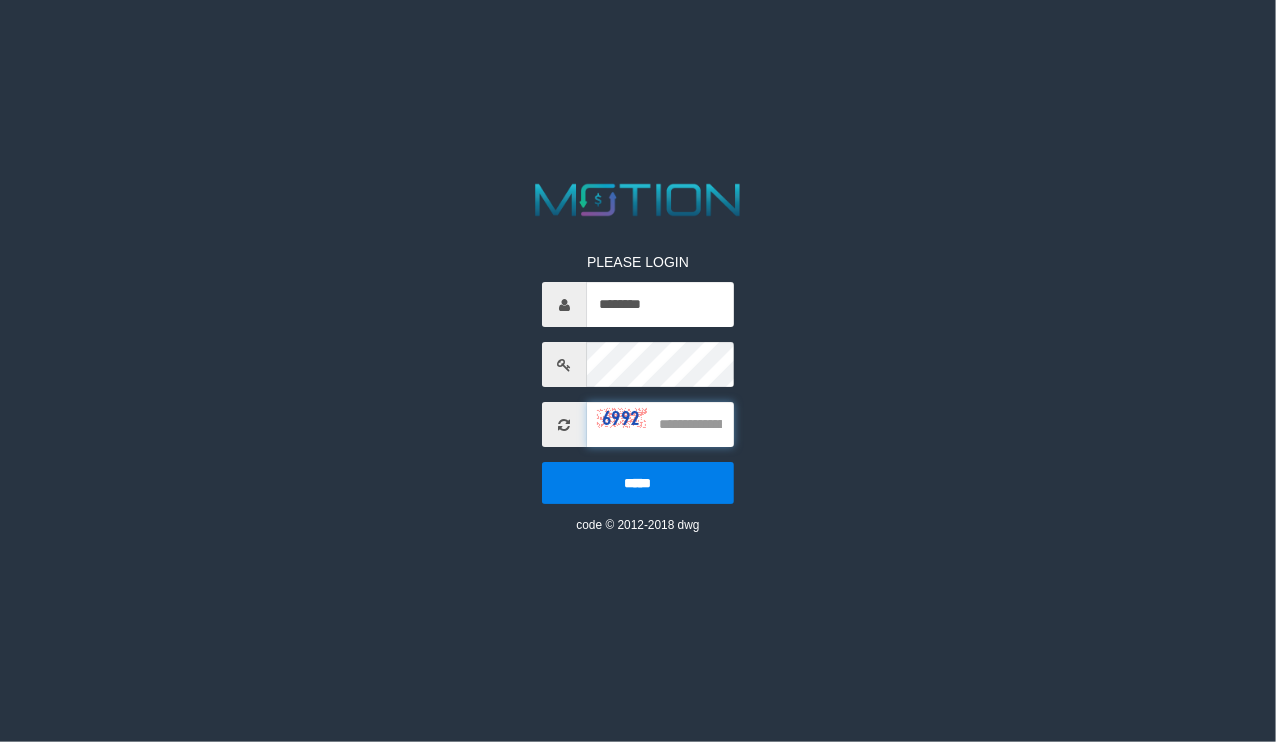 click at bounding box center [661, 424] 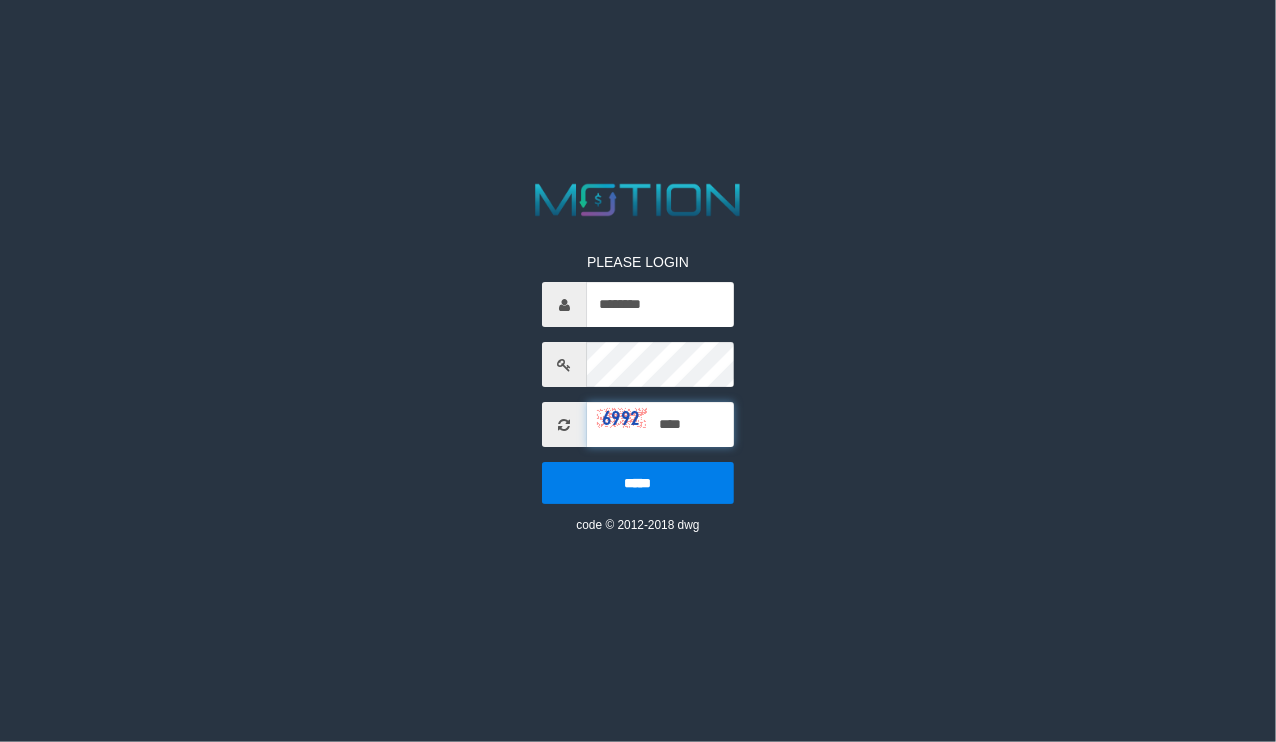 type on "****" 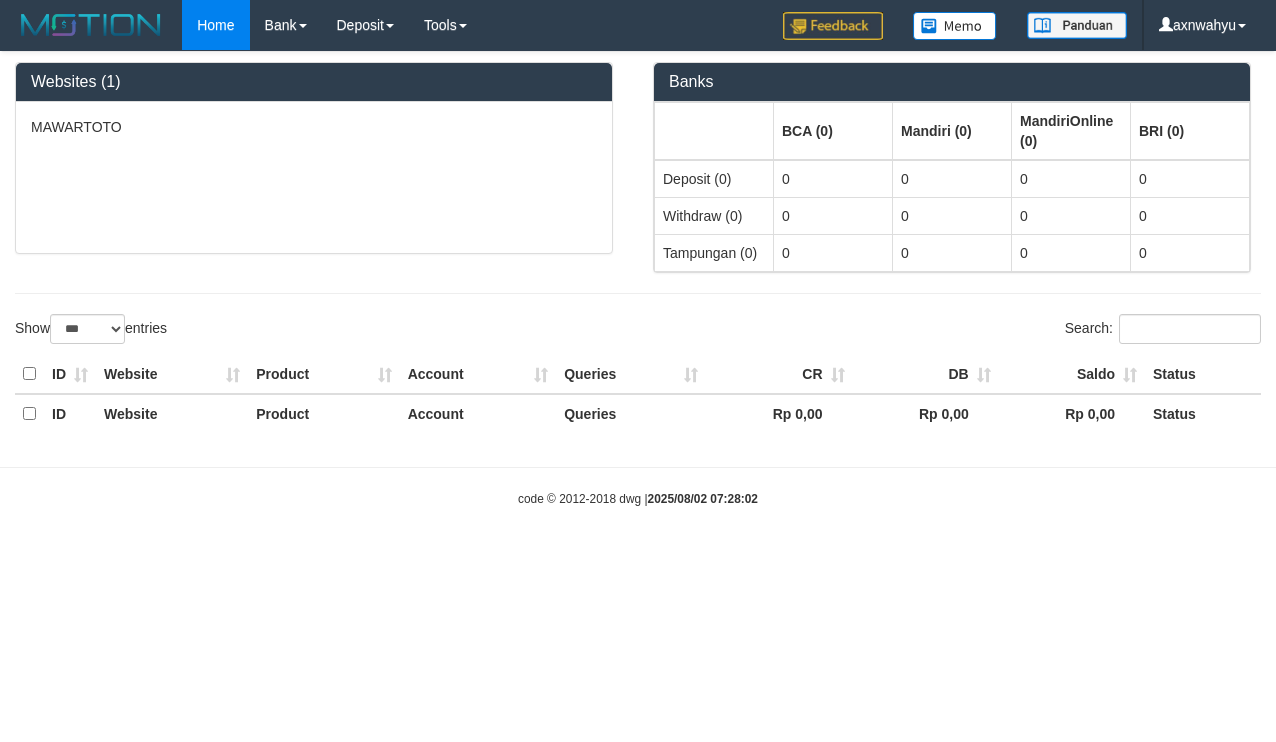select on "***" 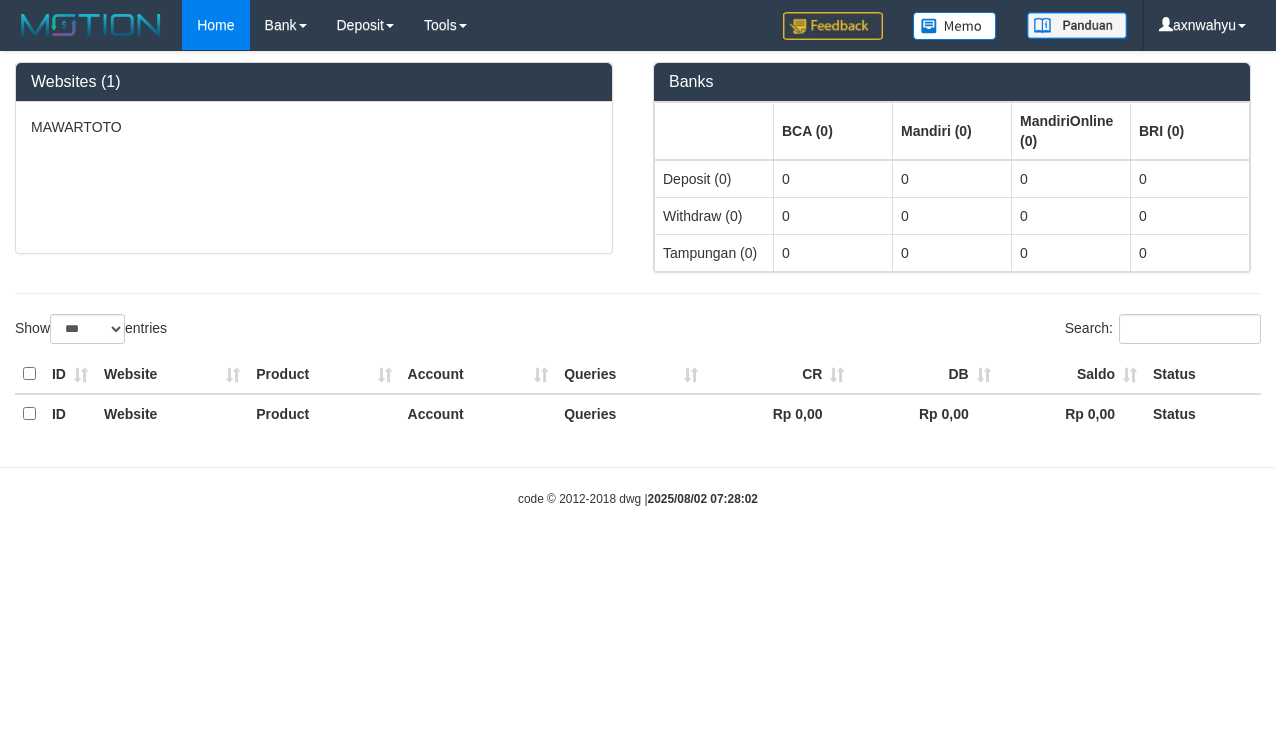 scroll, scrollTop: 0, scrollLeft: 0, axis: both 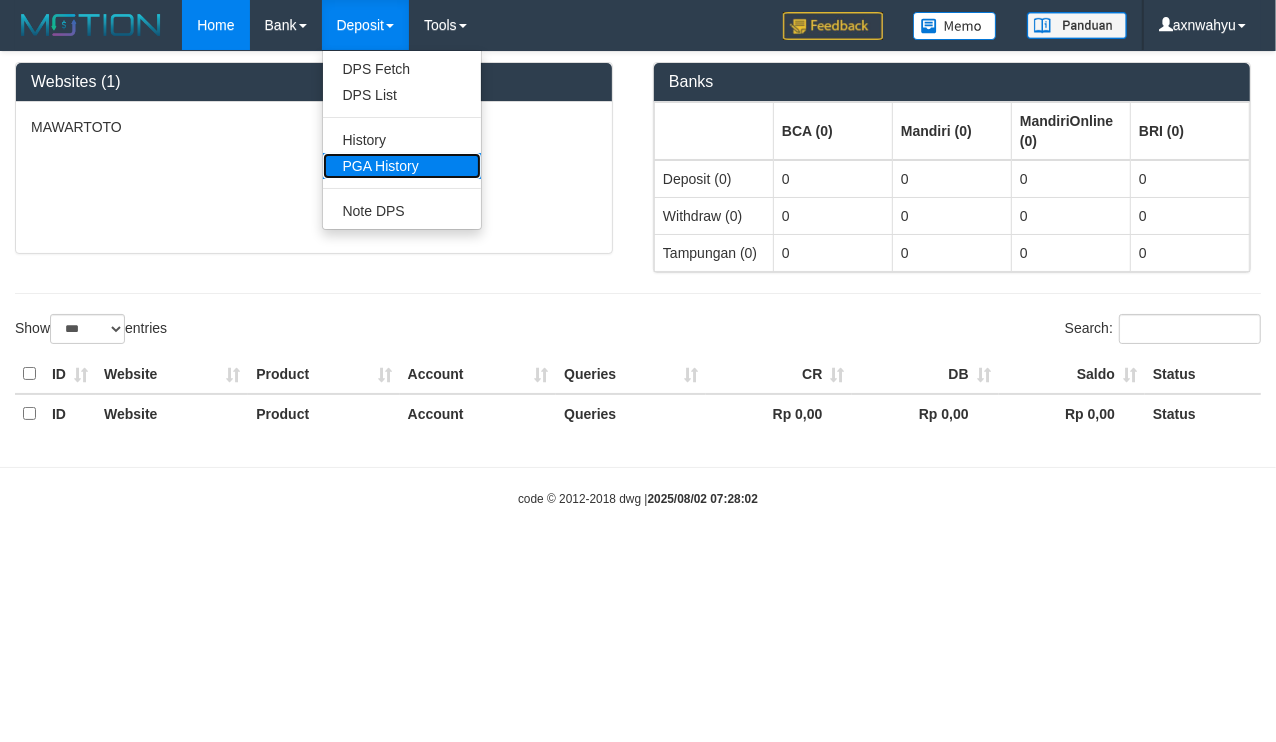 click on "PGA History" at bounding box center [402, 166] 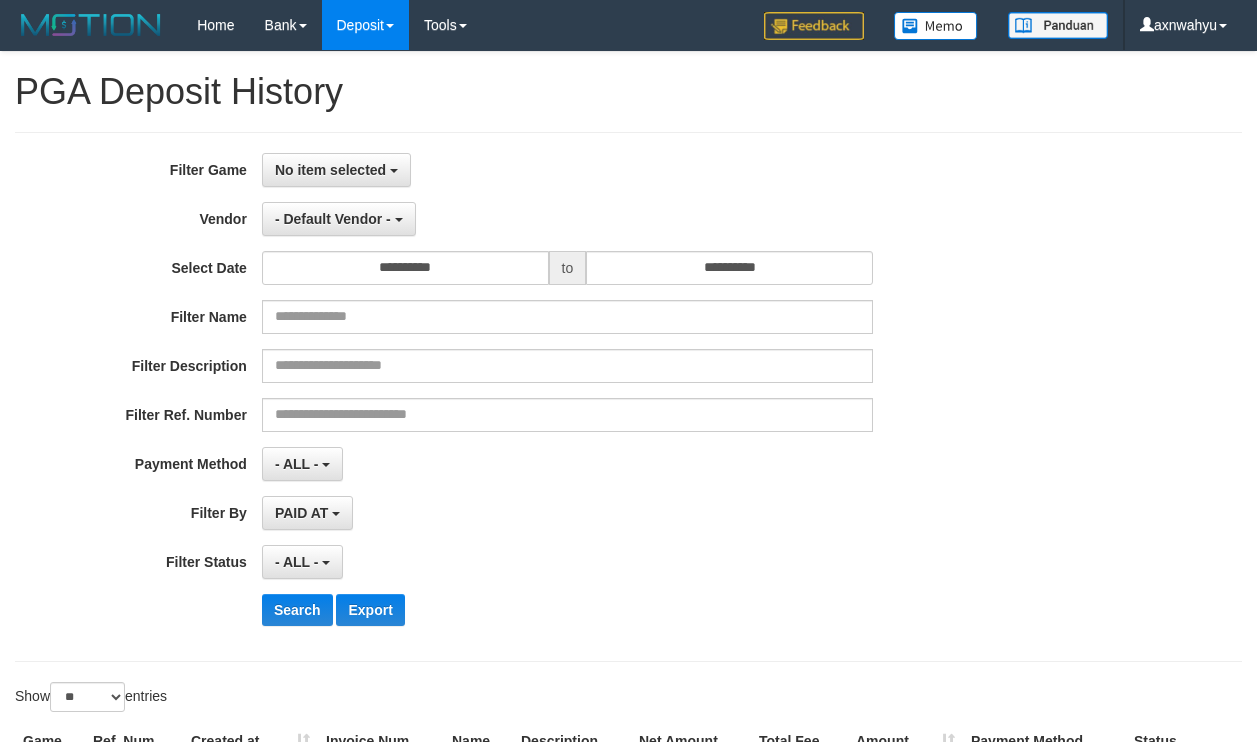 select 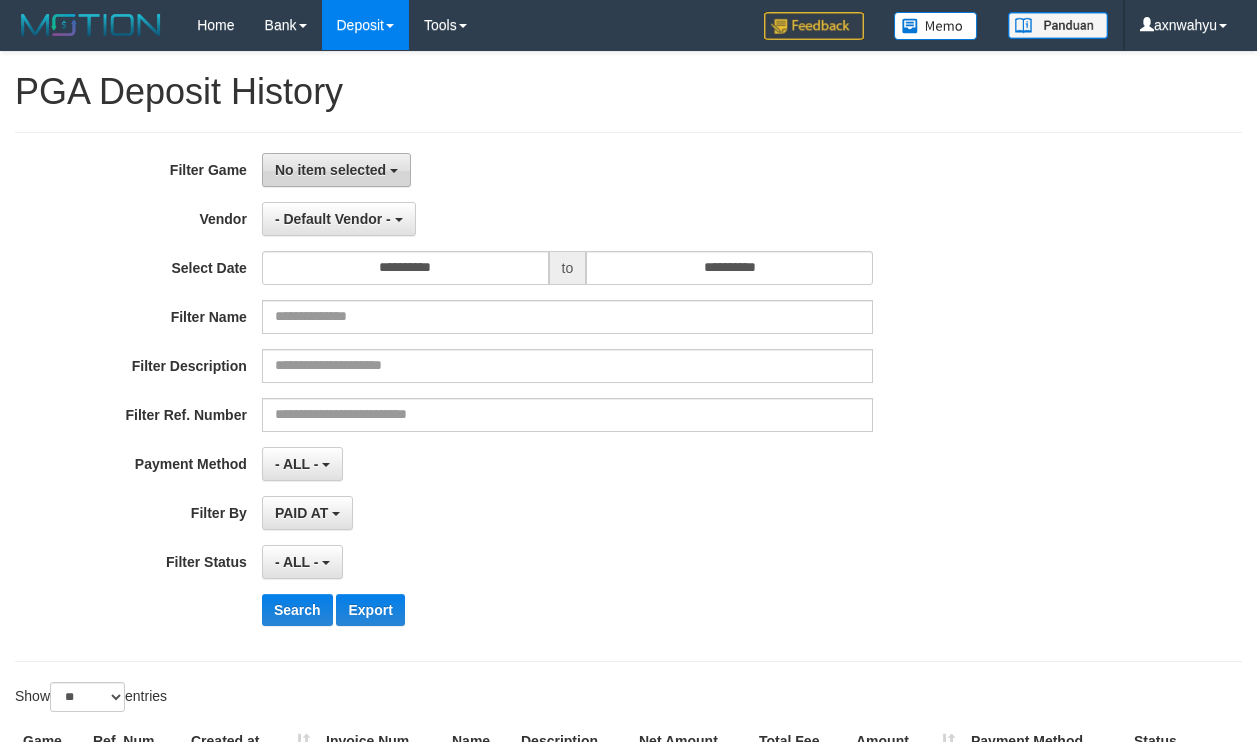 scroll, scrollTop: 0, scrollLeft: 0, axis: both 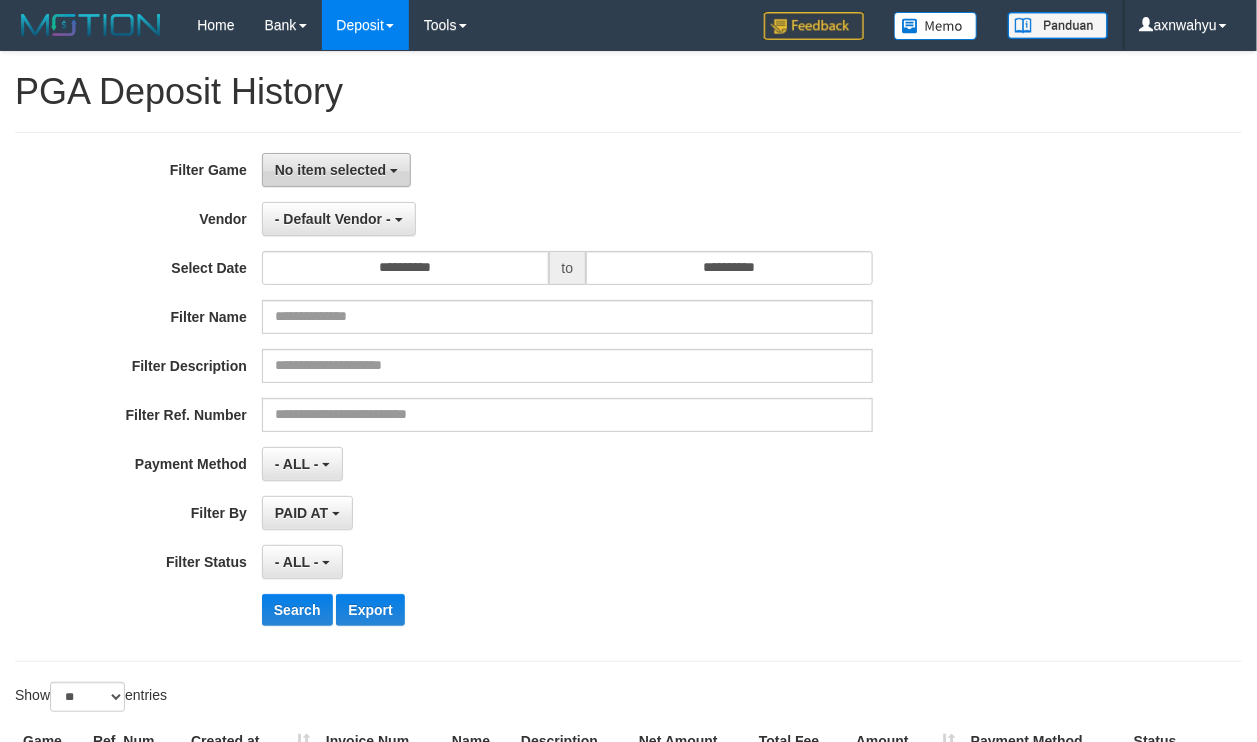 click on "No item selected" at bounding box center (336, 170) 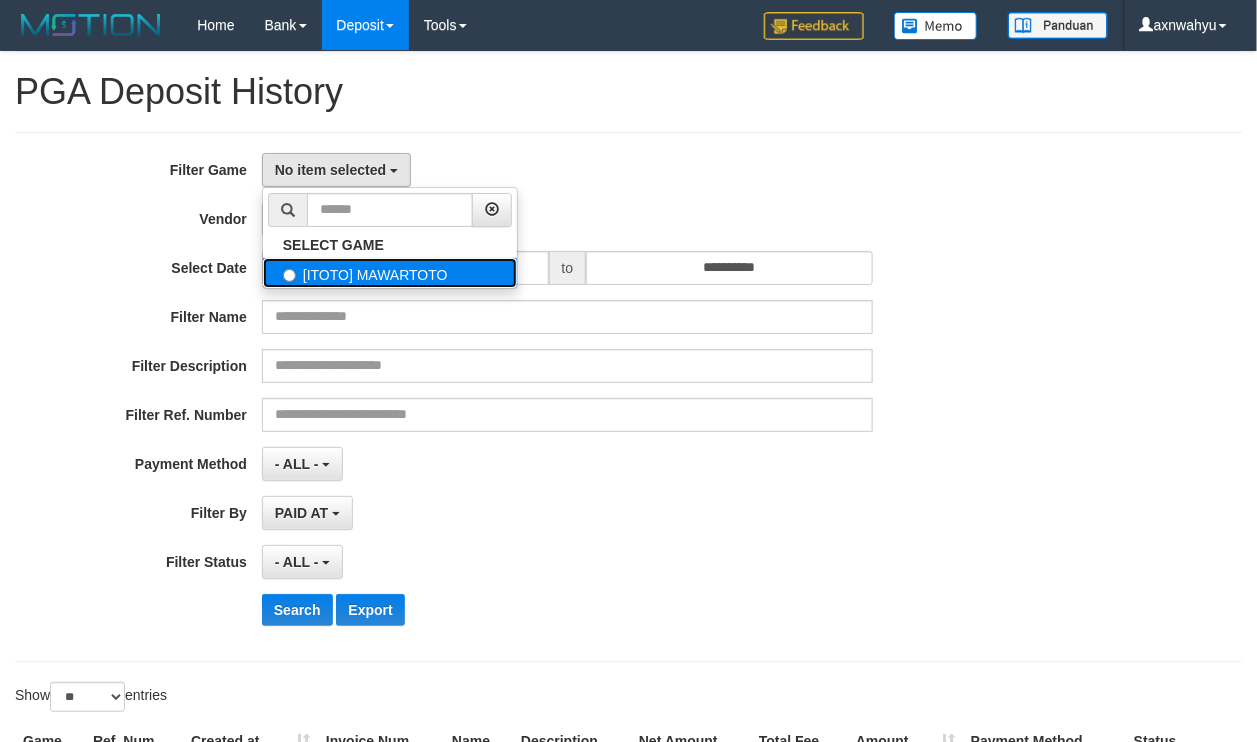 click on "[ITOTO] MAWARTOTO" at bounding box center [390, 273] 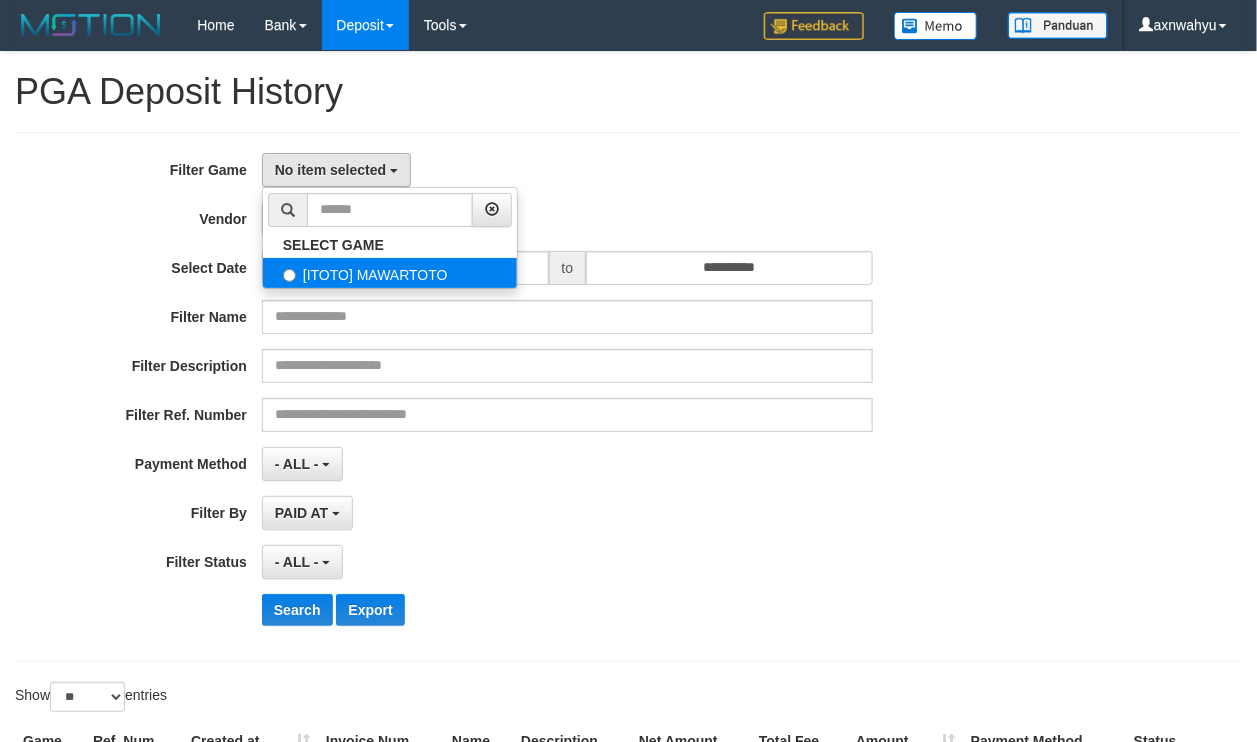 select on "***" 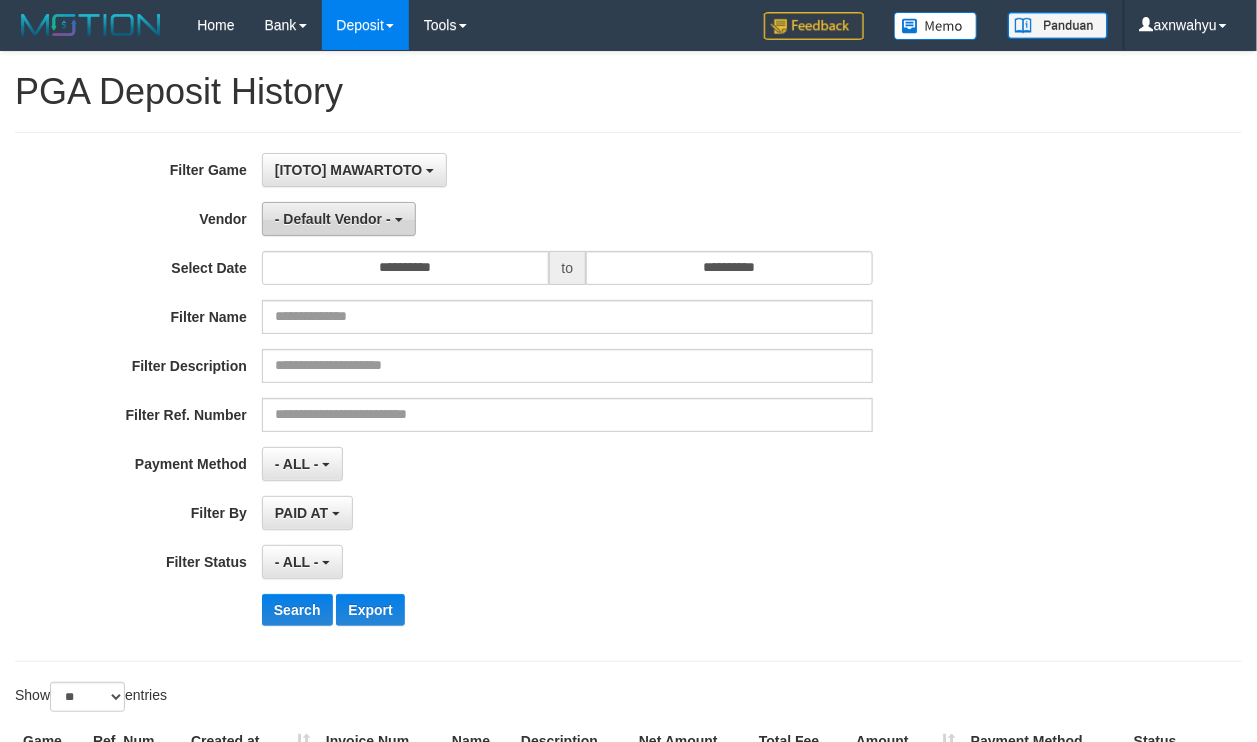 scroll, scrollTop: 17, scrollLeft: 0, axis: vertical 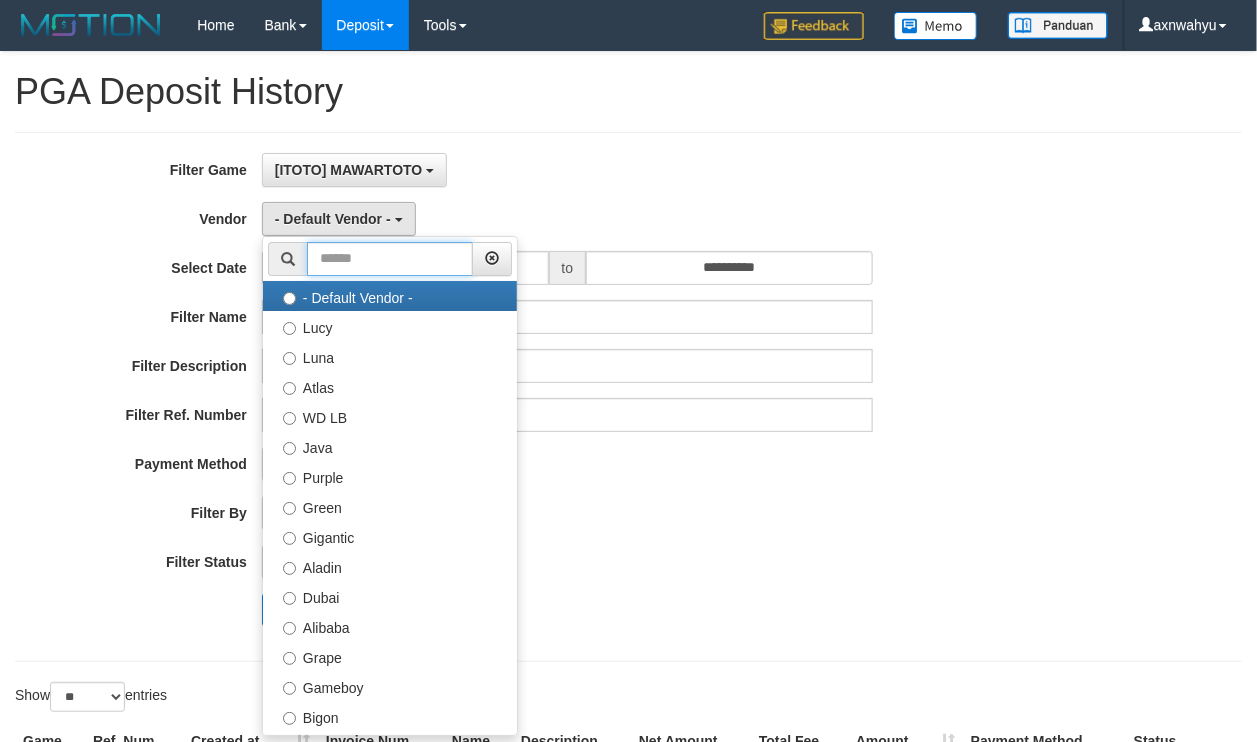 click at bounding box center [390, 259] 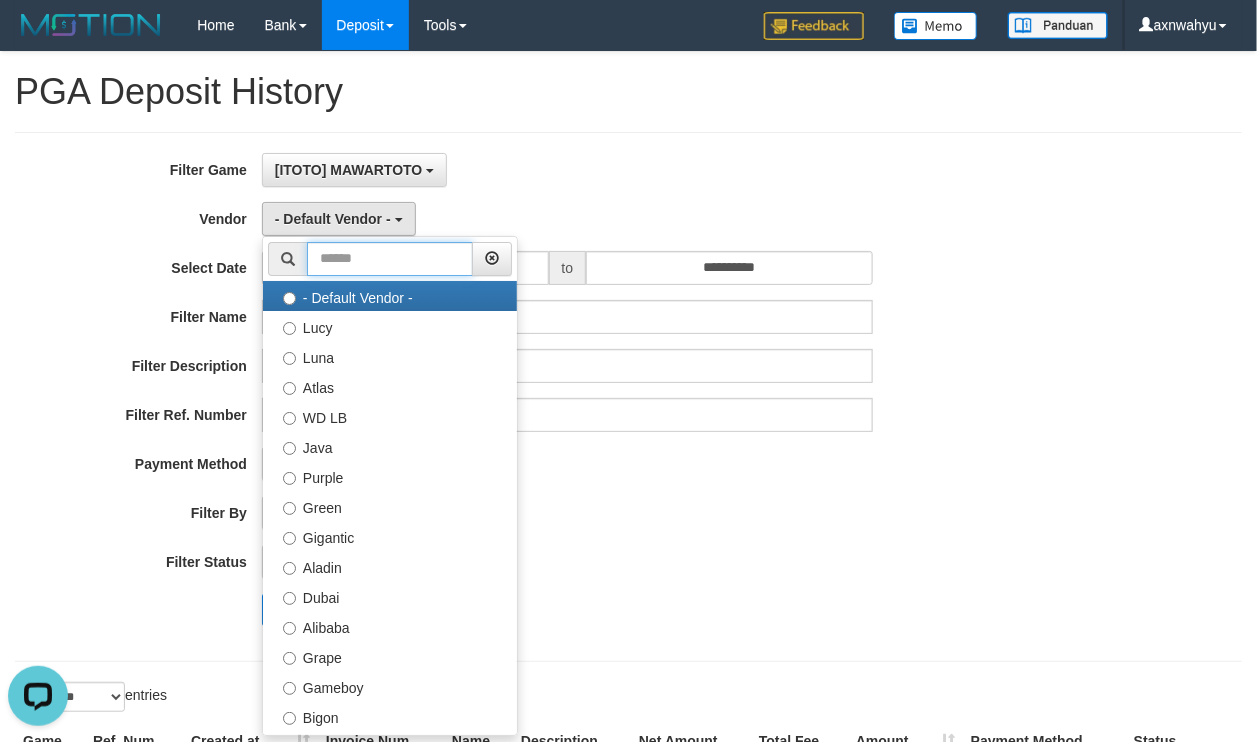 scroll, scrollTop: 0, scrollLeft: 0, axis: both 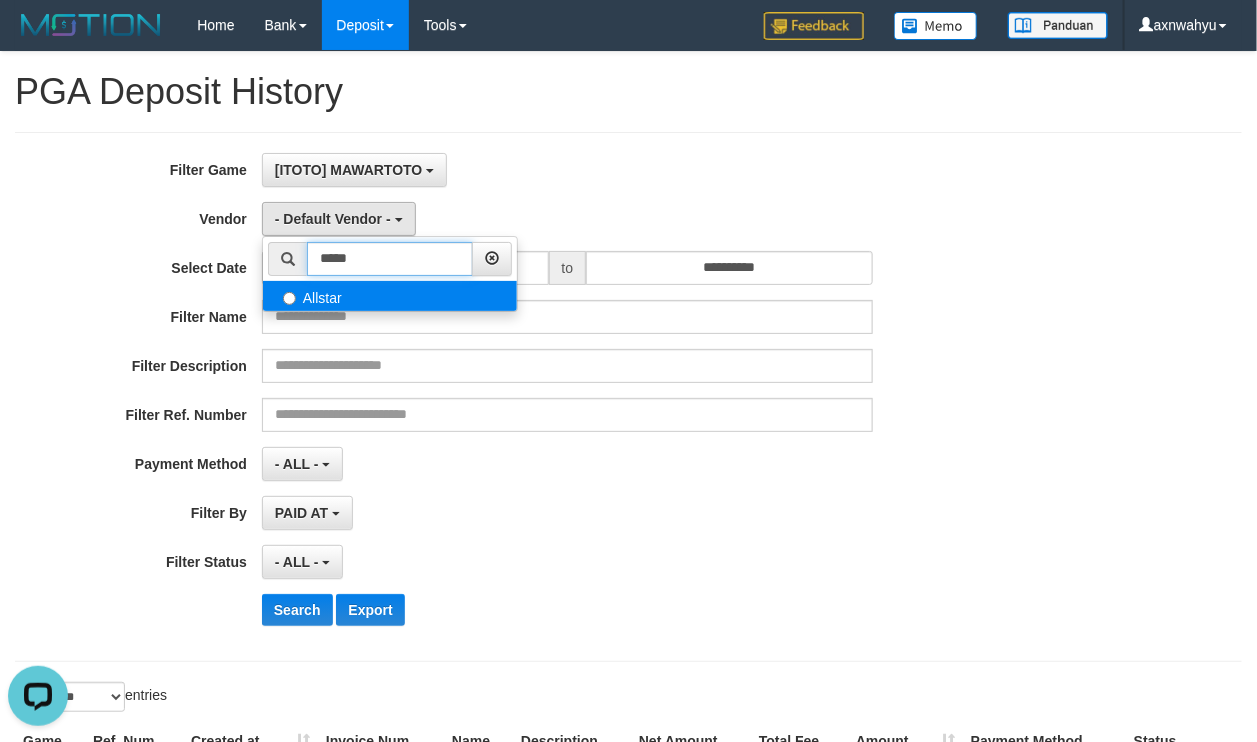 type on "*****" 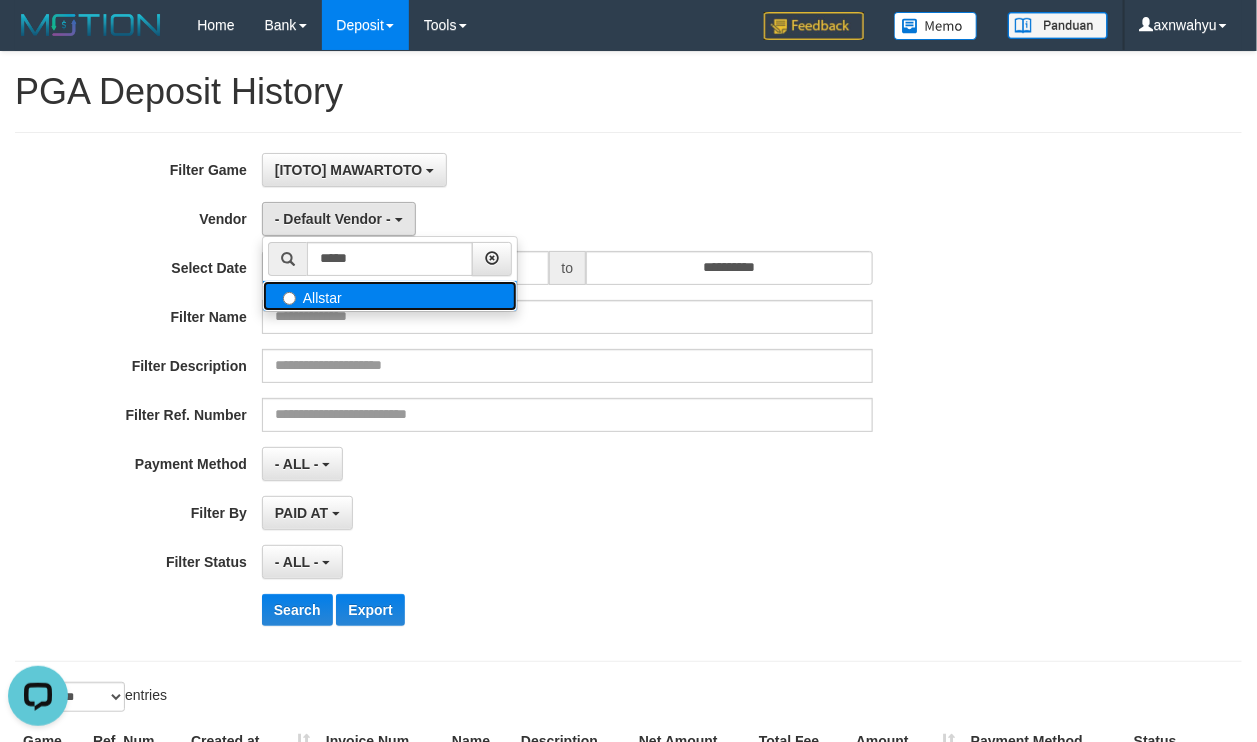 click on "Allstar" at bounding box center (390, 296) 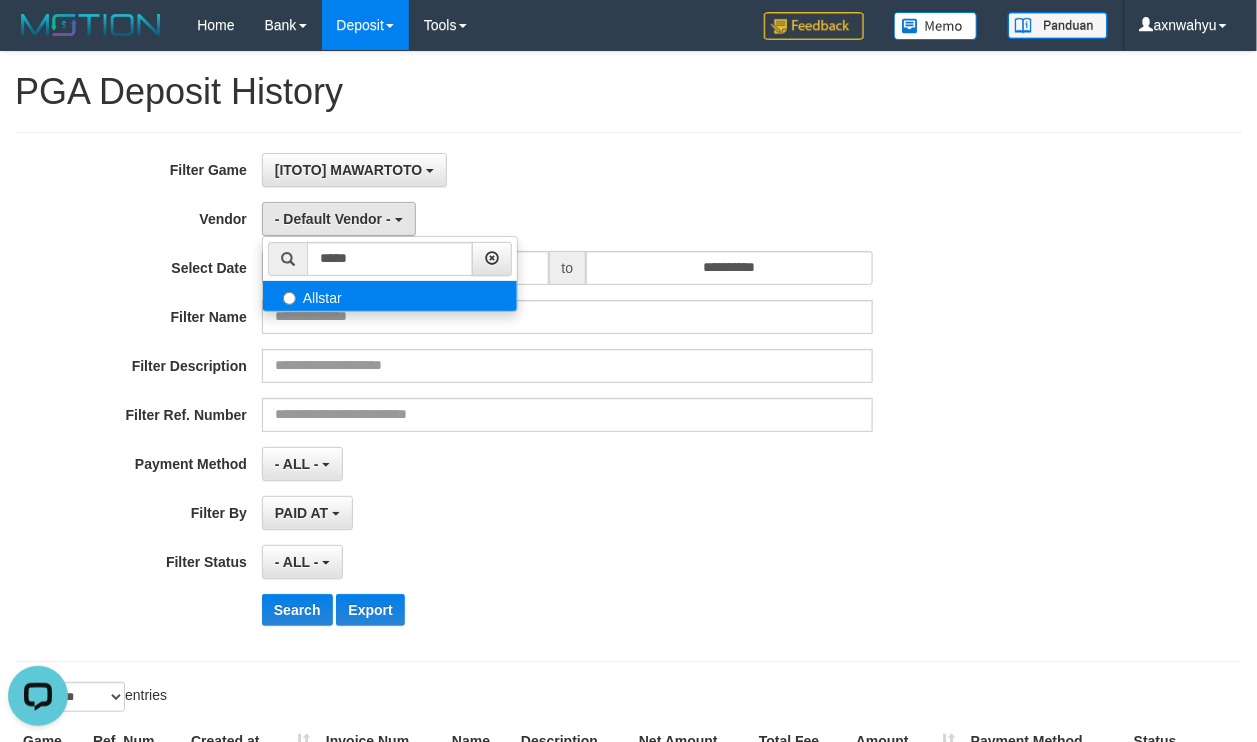 select on "**********" 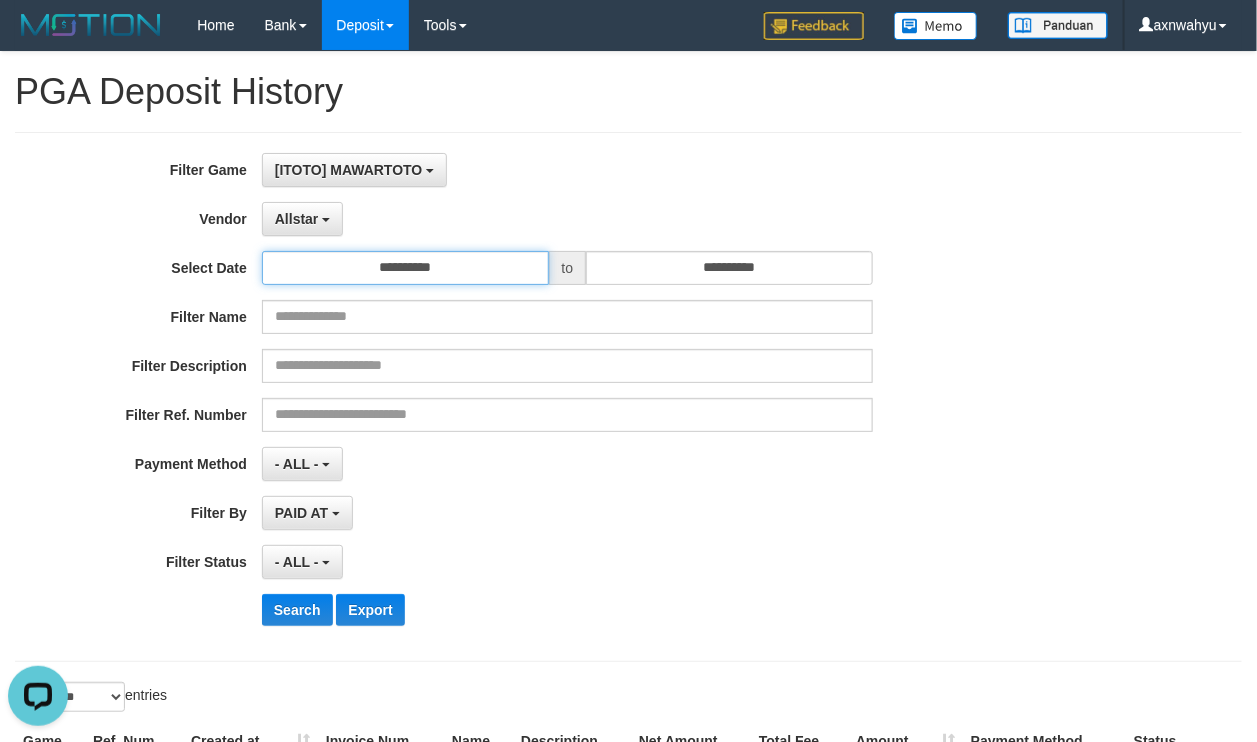 click on "**********" at bounding box center (405, 268) 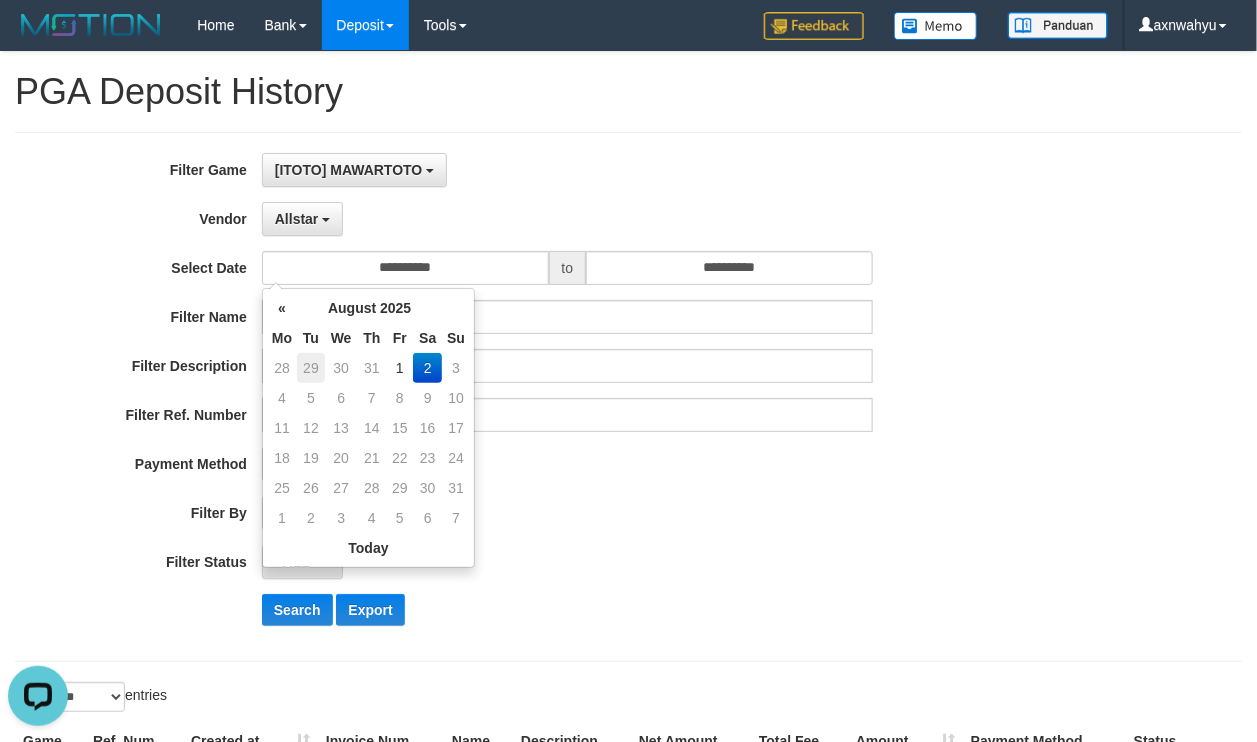 click on "29" at bounding box center [311, 368] 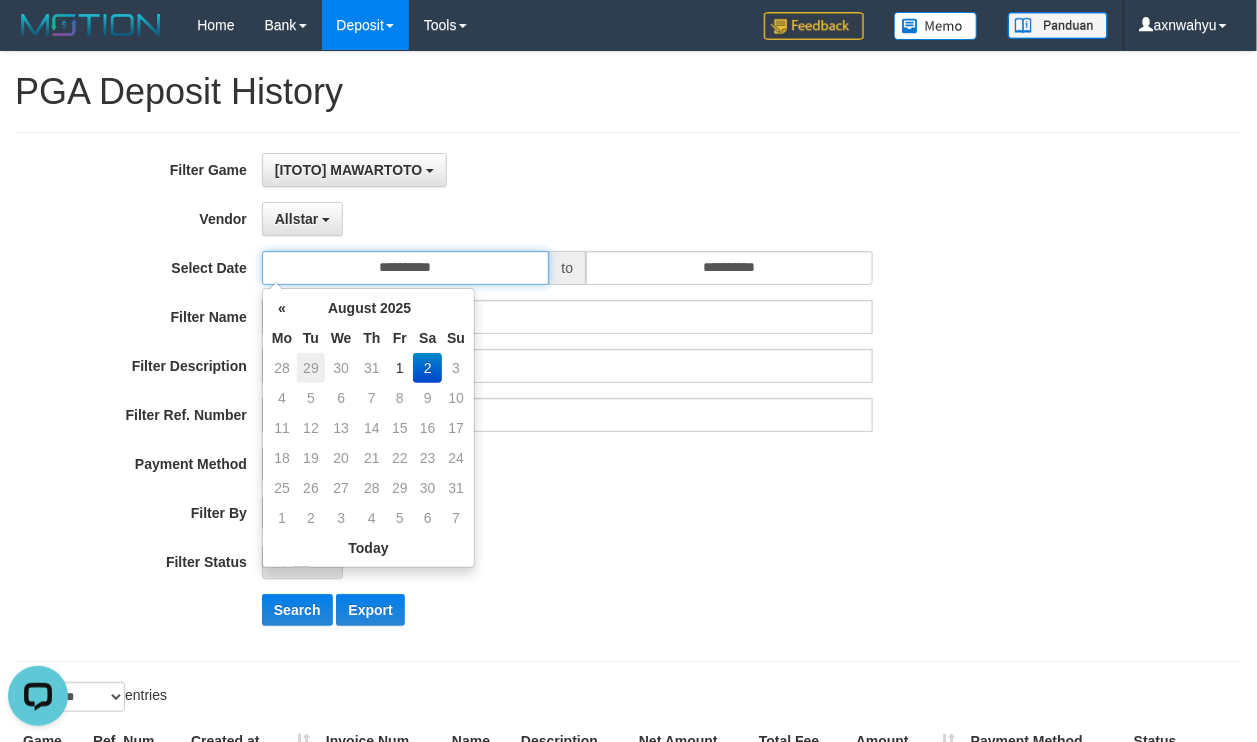 type on "**********" 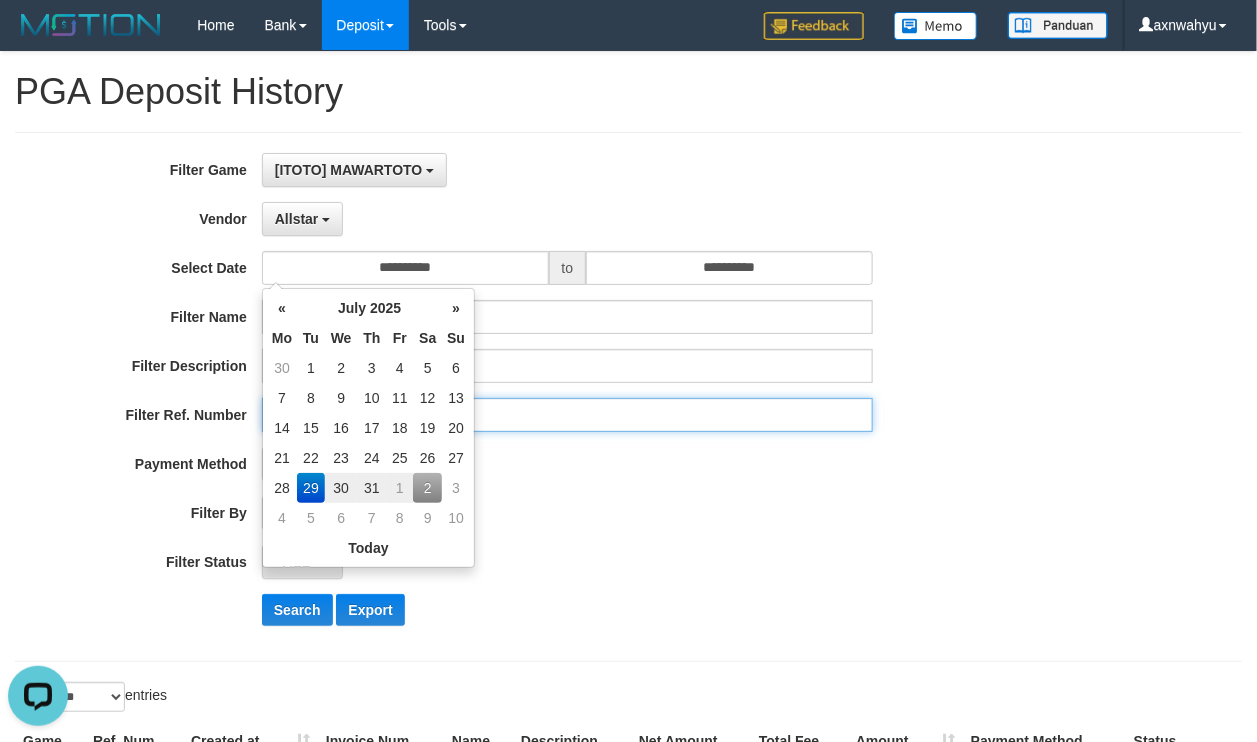click at bounding box center (567, 415) 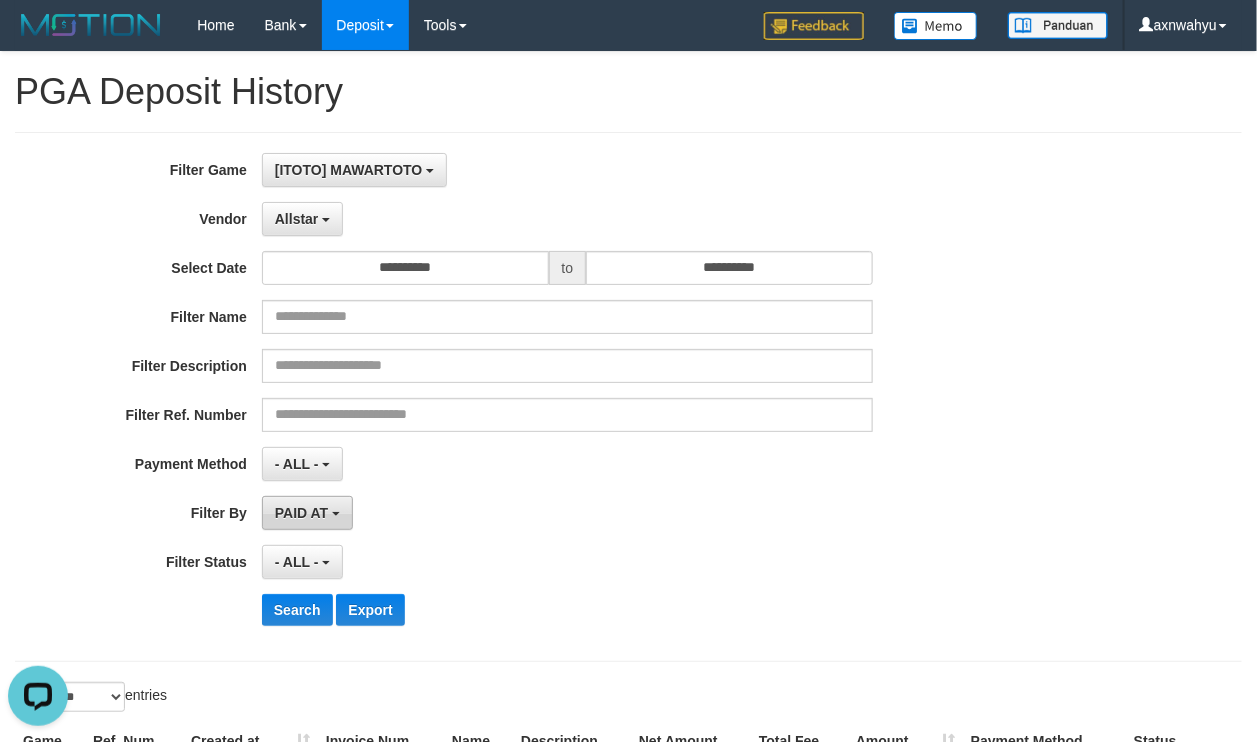 click on "PAID AT" at bounding box center [301, 513] 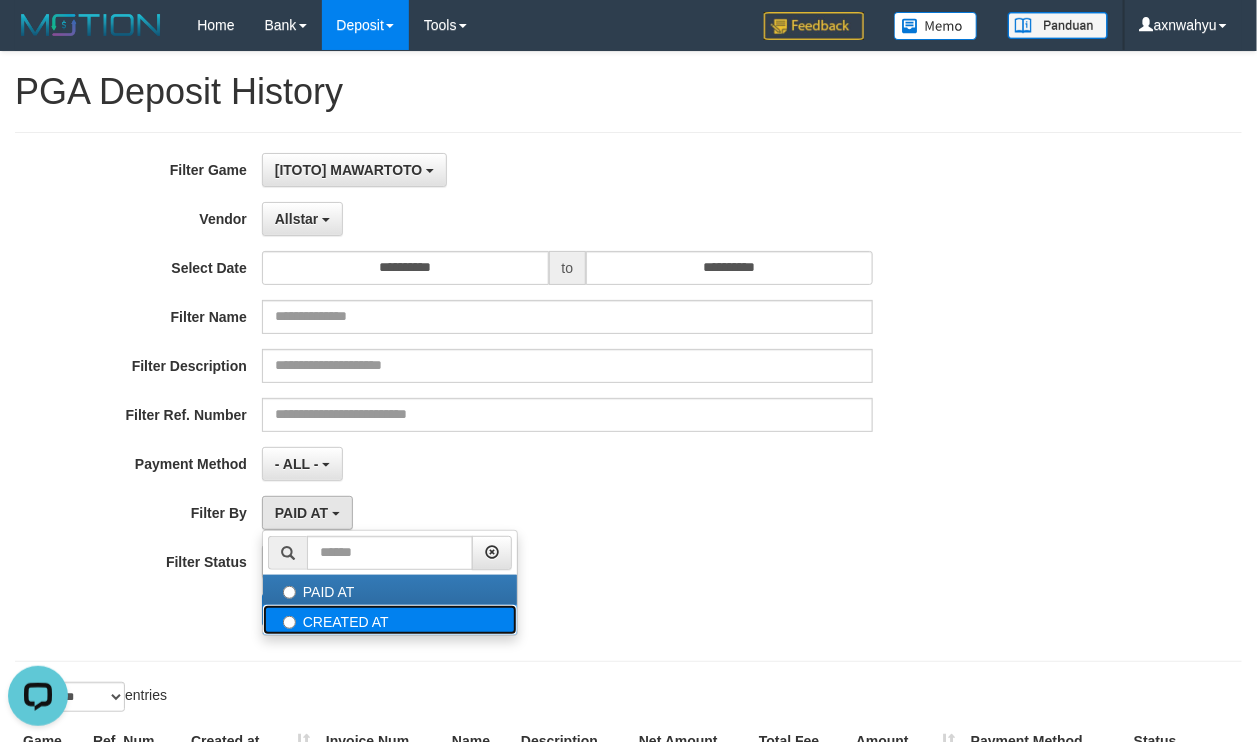 click on "CREATED AT" at bounding box center [390, 620] 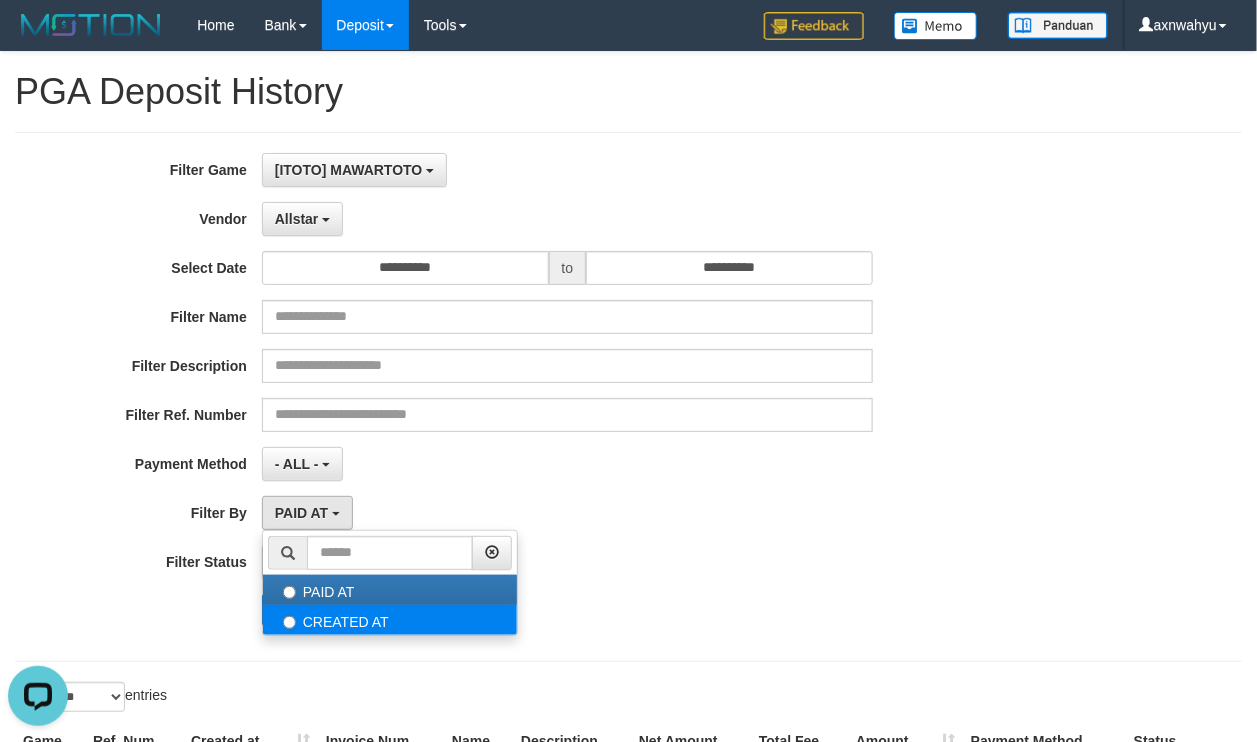 select on "*" 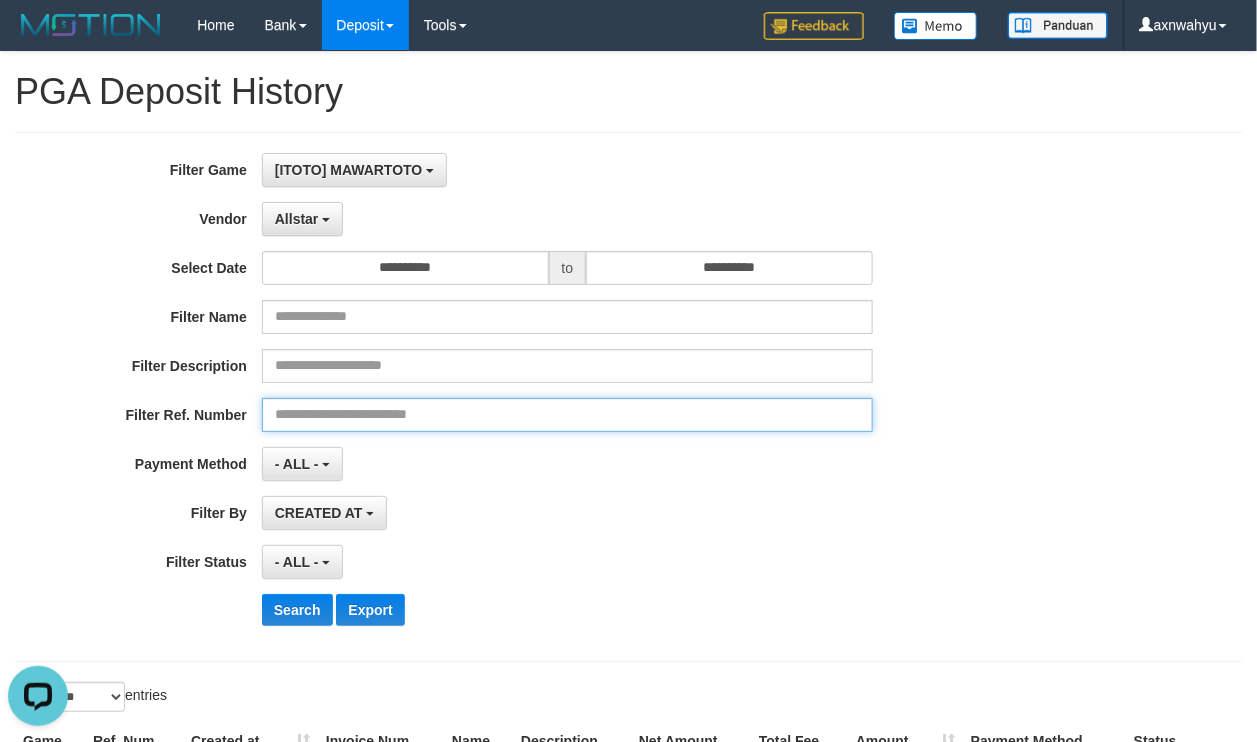 click at bounding box center [567, 415] 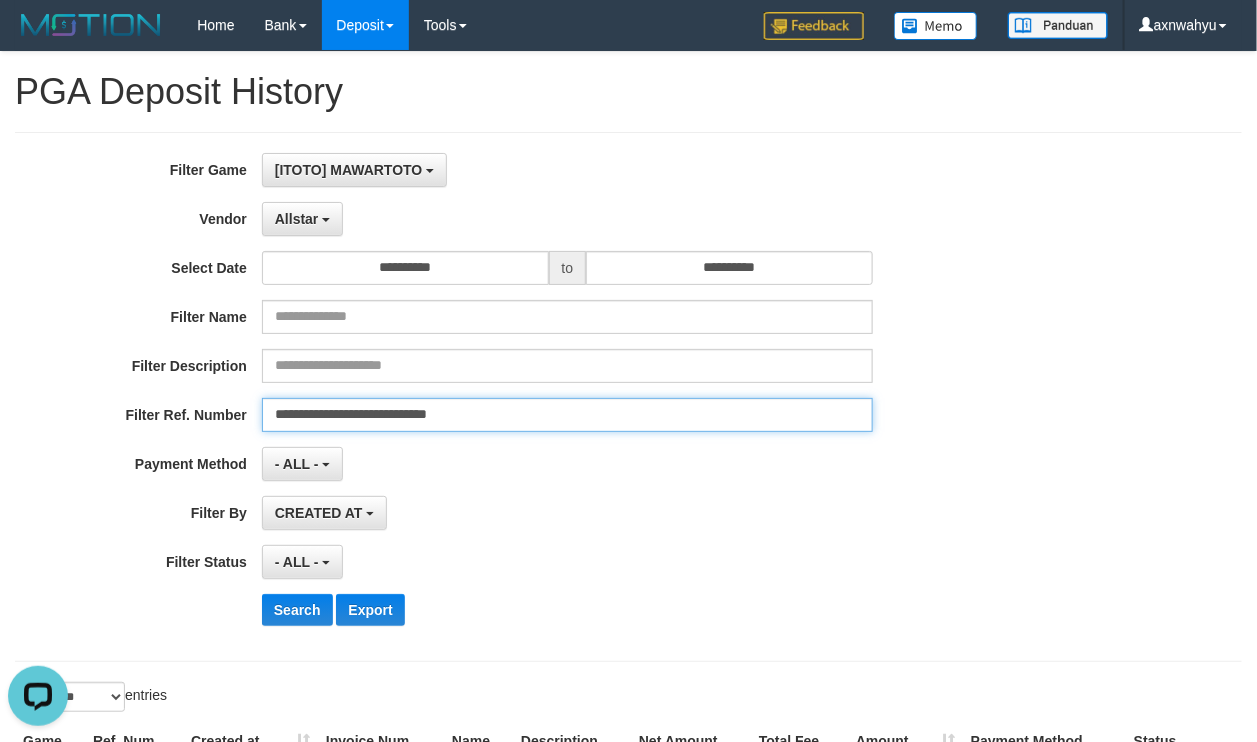 type on "**********" 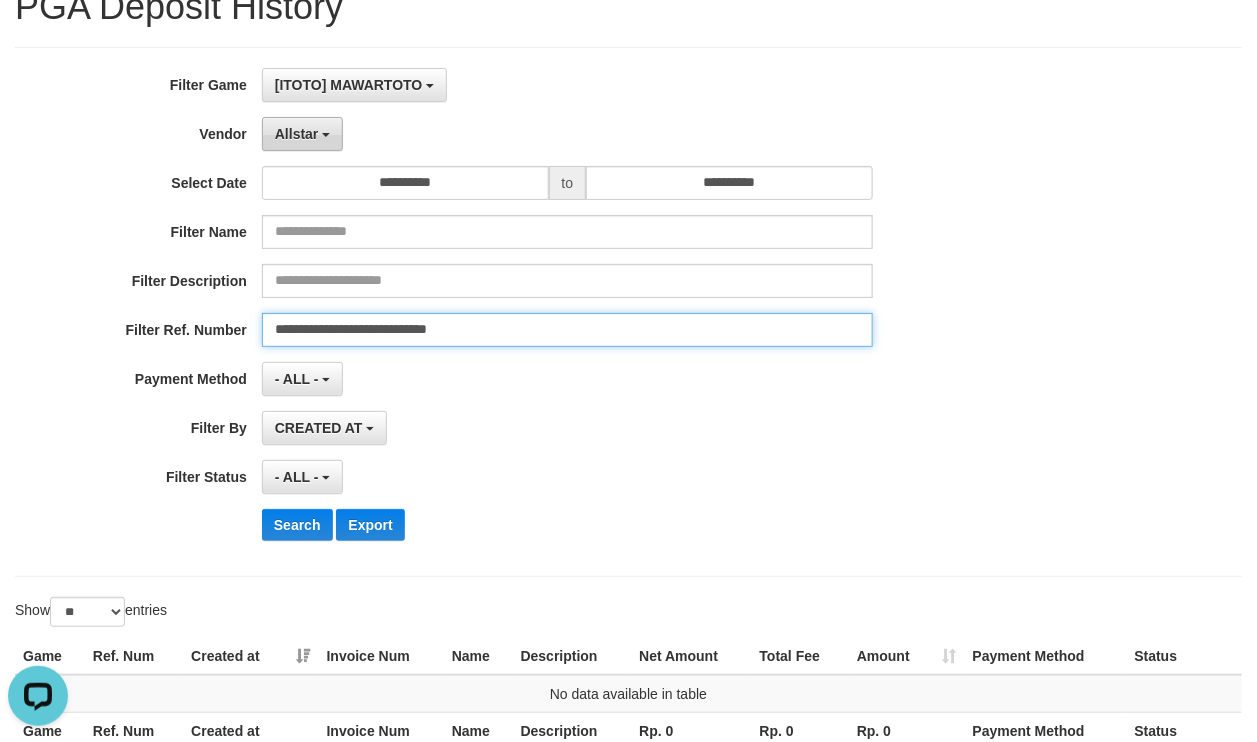 scroll, scrollTop: 0, scrollLeft: 0, axis: both 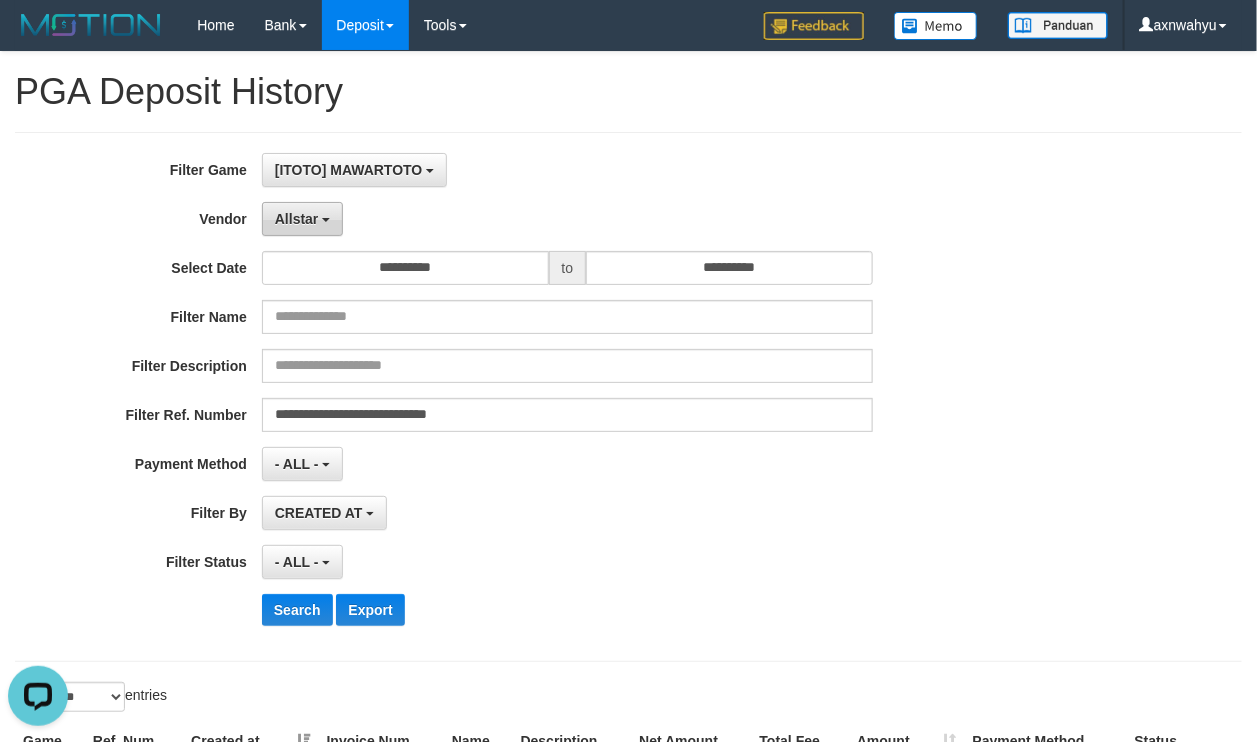 click on "Allstar" at bounding box center (302, 219) 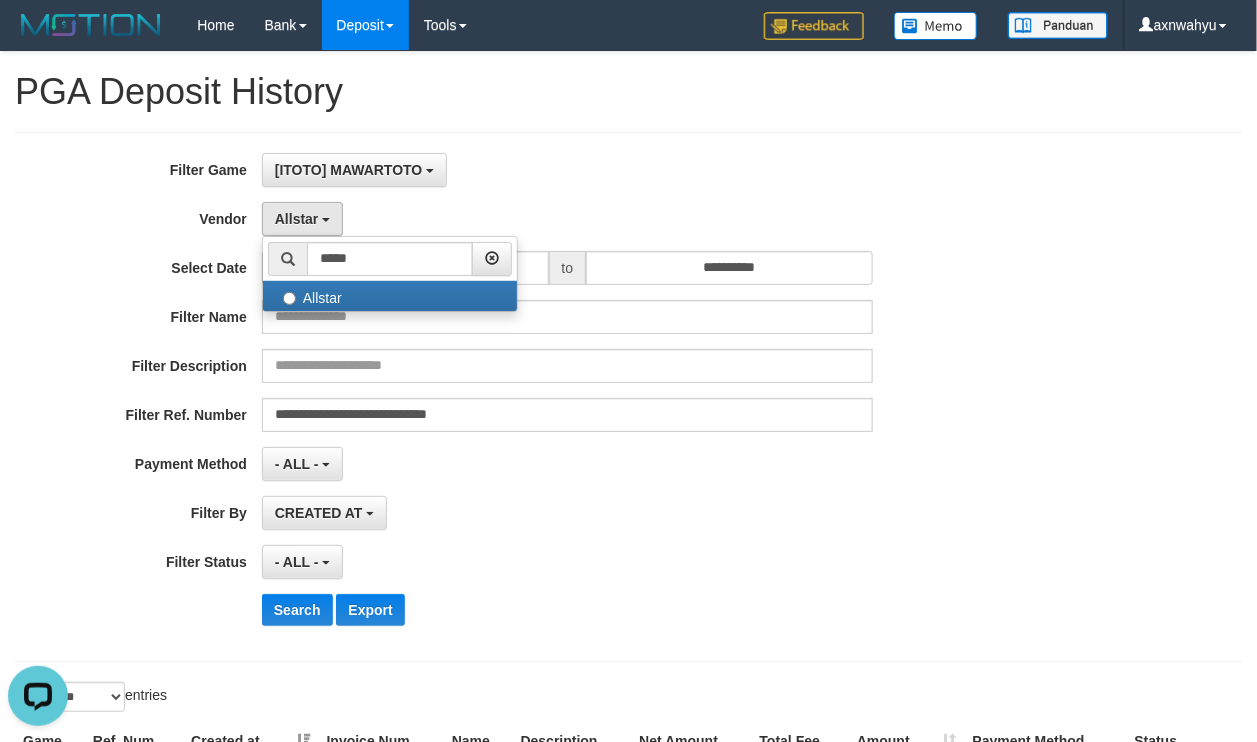 click on "***** - Default Vendor - [FIRST] [LAST] Atlas WD LB Java Purple Green Gigantic Aladin [CITY] Alibaba Grape Gameboy Bigon Allstar Xtr Gama IBX11 Borde Indahjualpulsa Lemavo Gogogoy Itudo Yuwanatopup Sidikgame Voucher100 Awalpulsa Lambda Combo IBX3 NUANSATOPUP IBX3 Pusatjualpulsa IBX3 Itemgame IBX3 SILAKSA IBX3 Makmurvoucher IBX3 MAKMURTOPUP IBX3 Pilihvoucher" at bounding box center (390, 274) 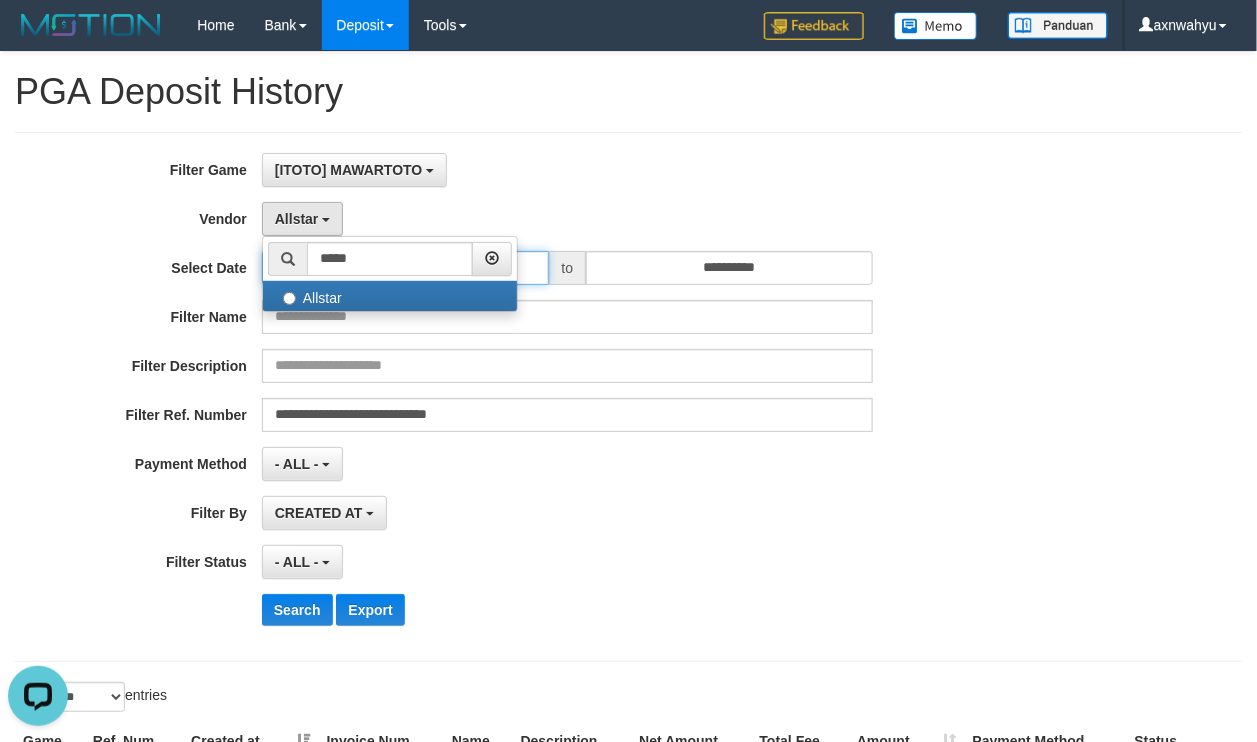click on "**********" at bounding box center [405, 268] 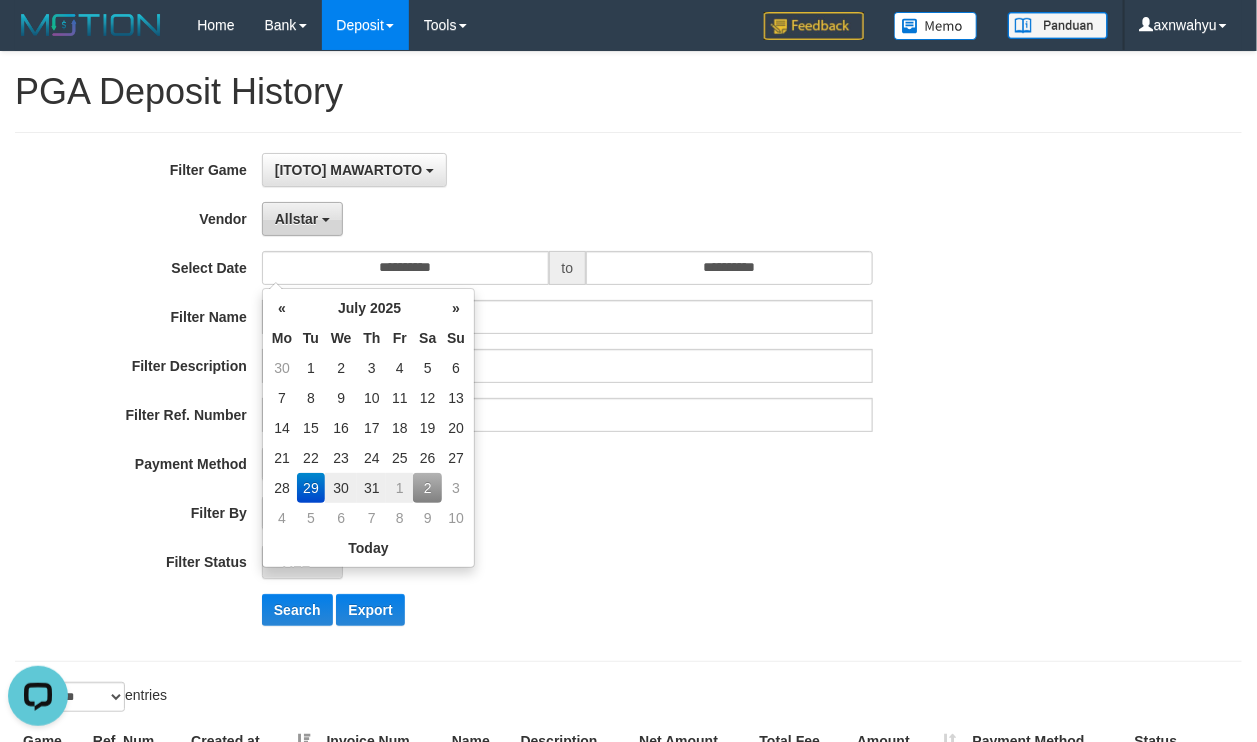 click on "Allstar" at bounding box center (302, 219) 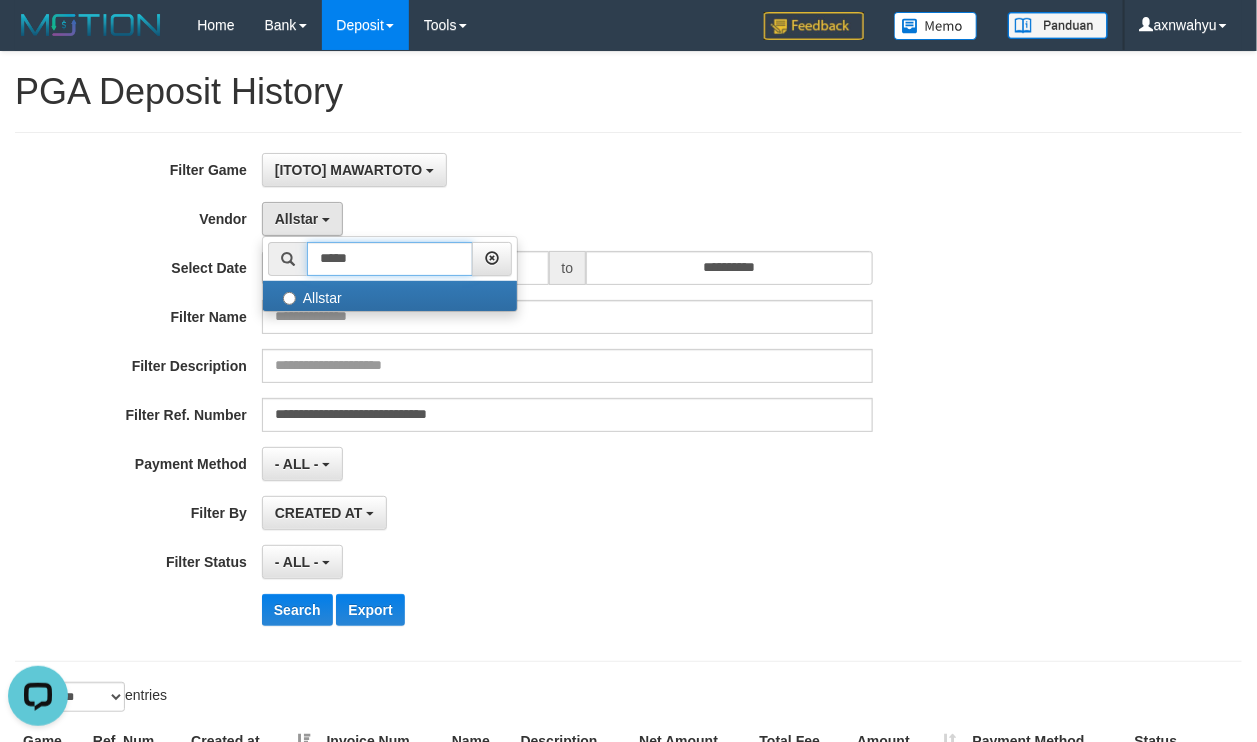 click on "*****" at bounding box center (390, 259) 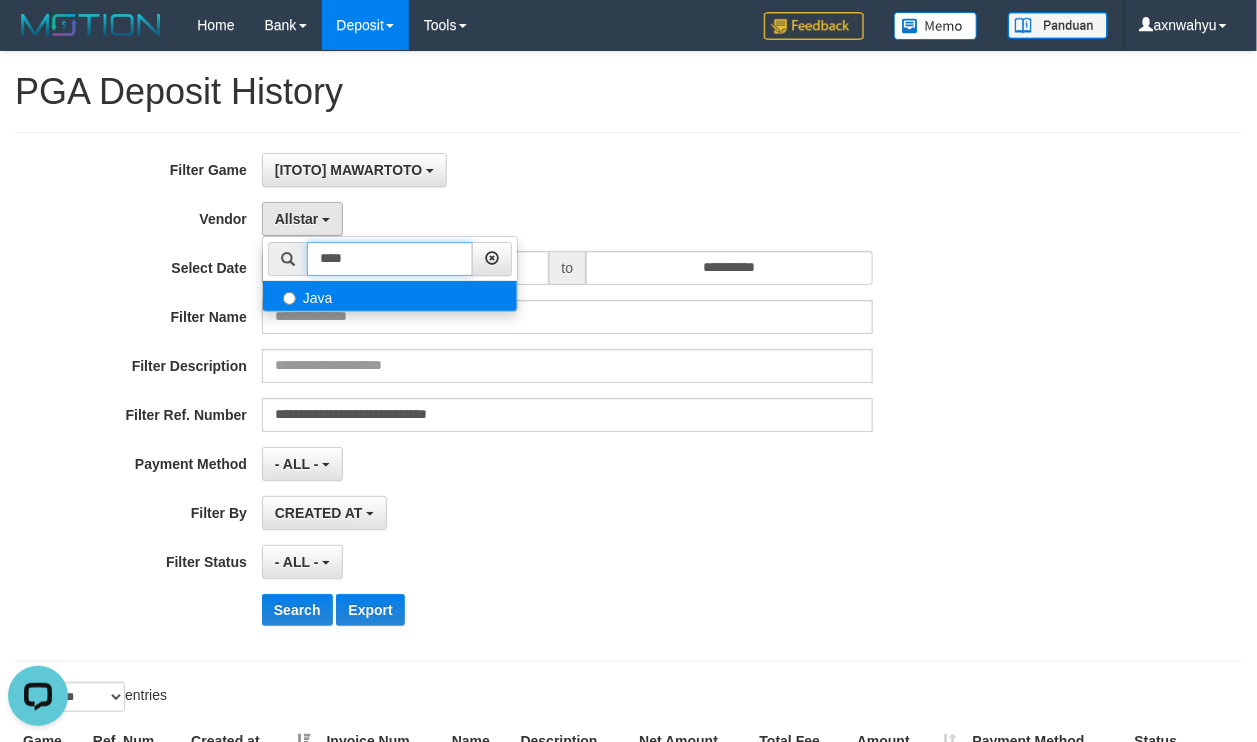 type on "****" 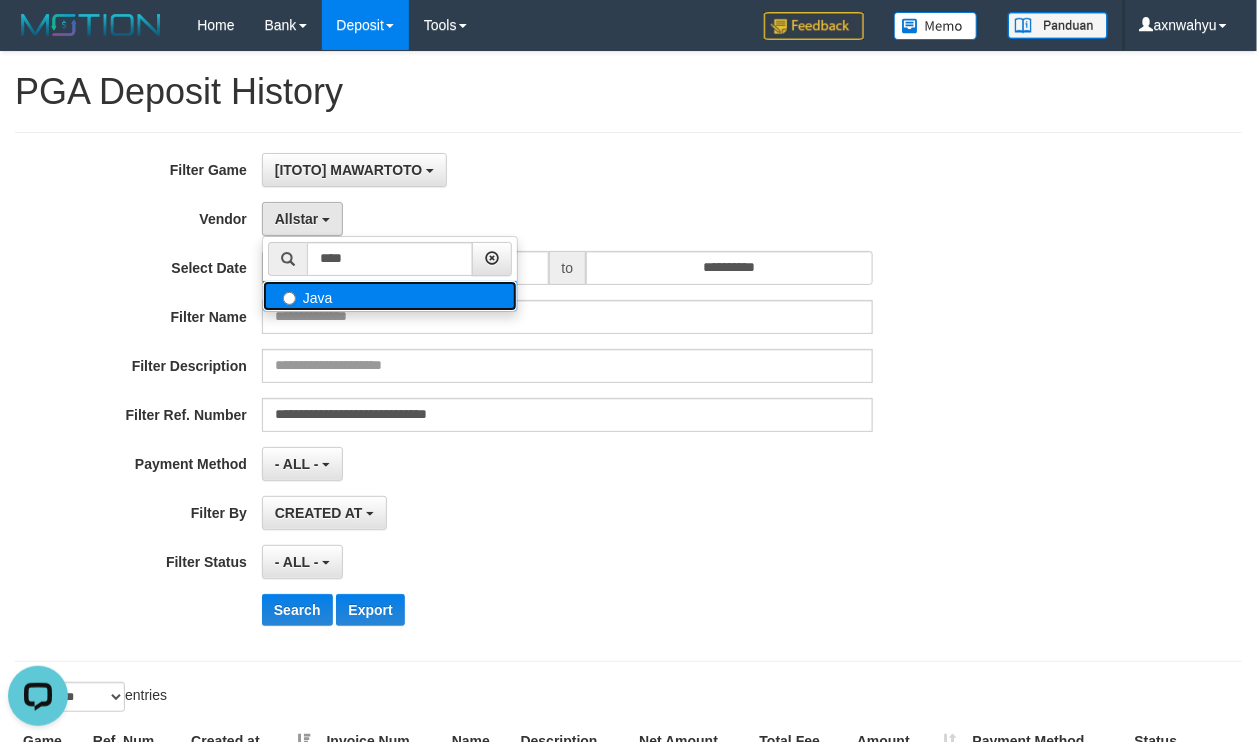 click on "Java" at bounding box center [390, 296] 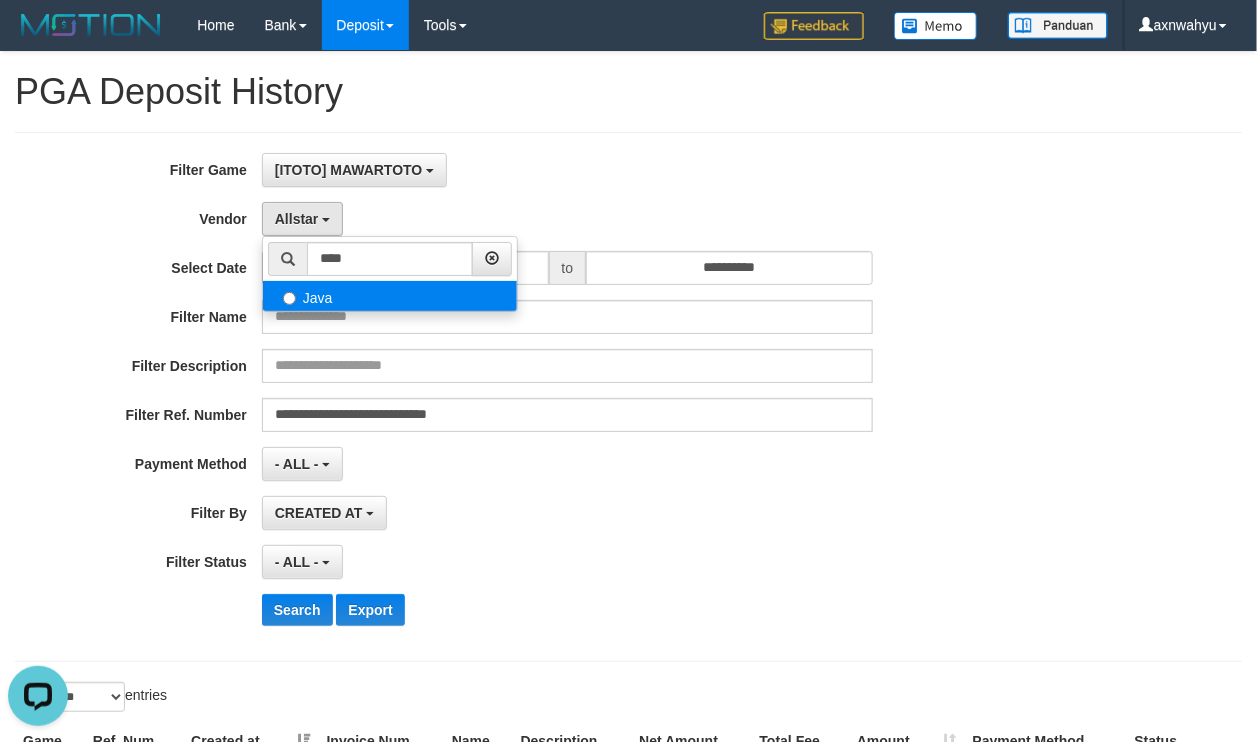 select on "**********" 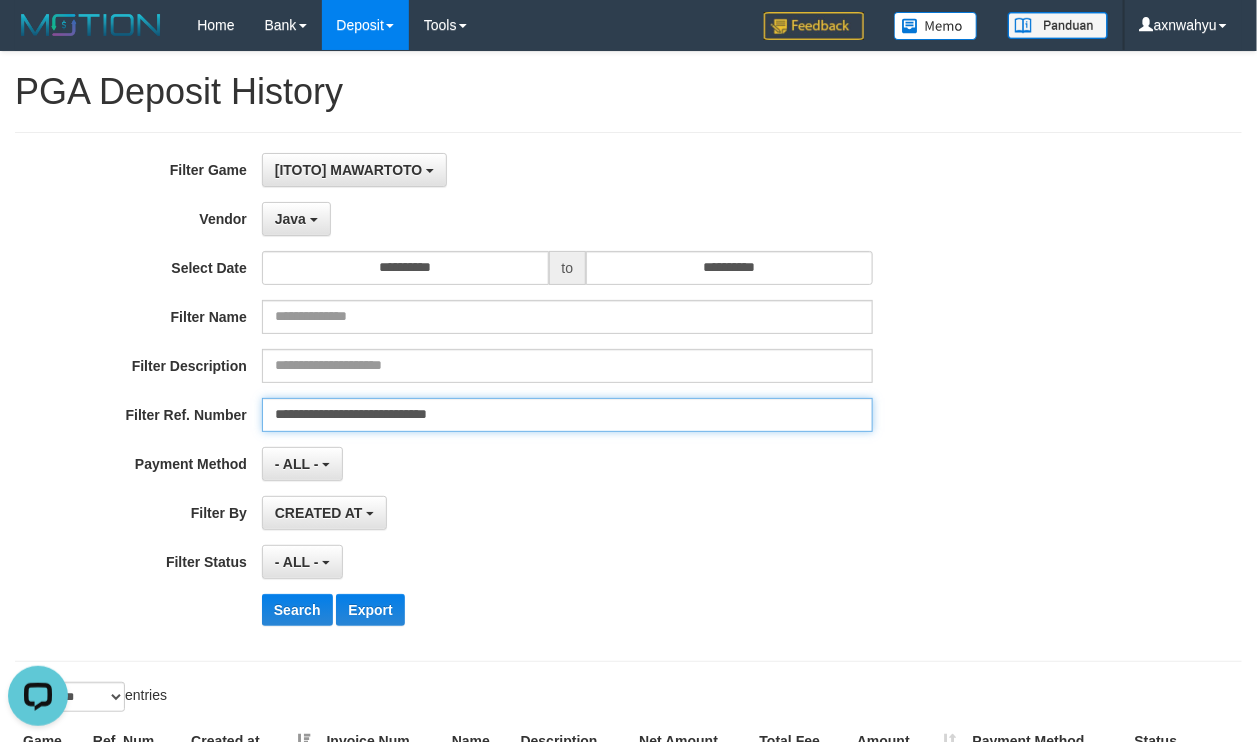 click on "**********" at bounding box center (567, 415) 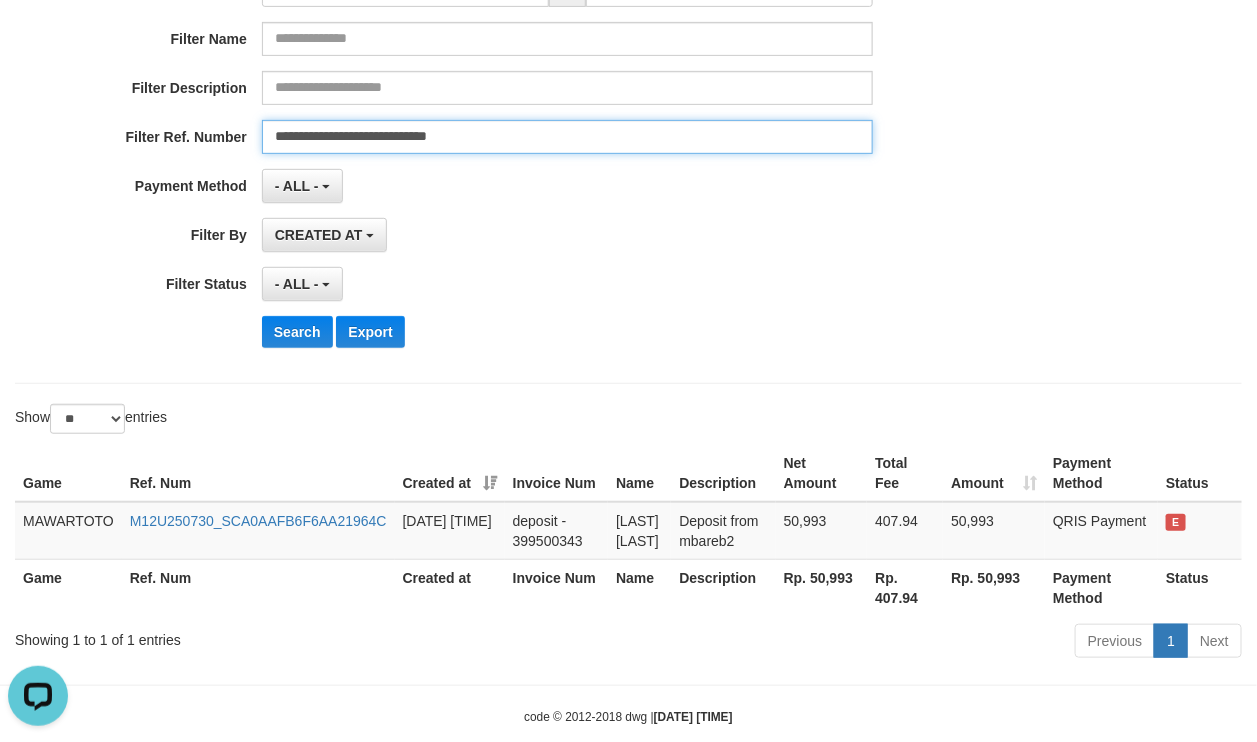 scroll, scrollTop: 315, scrollLeft: 0, axis: vertical 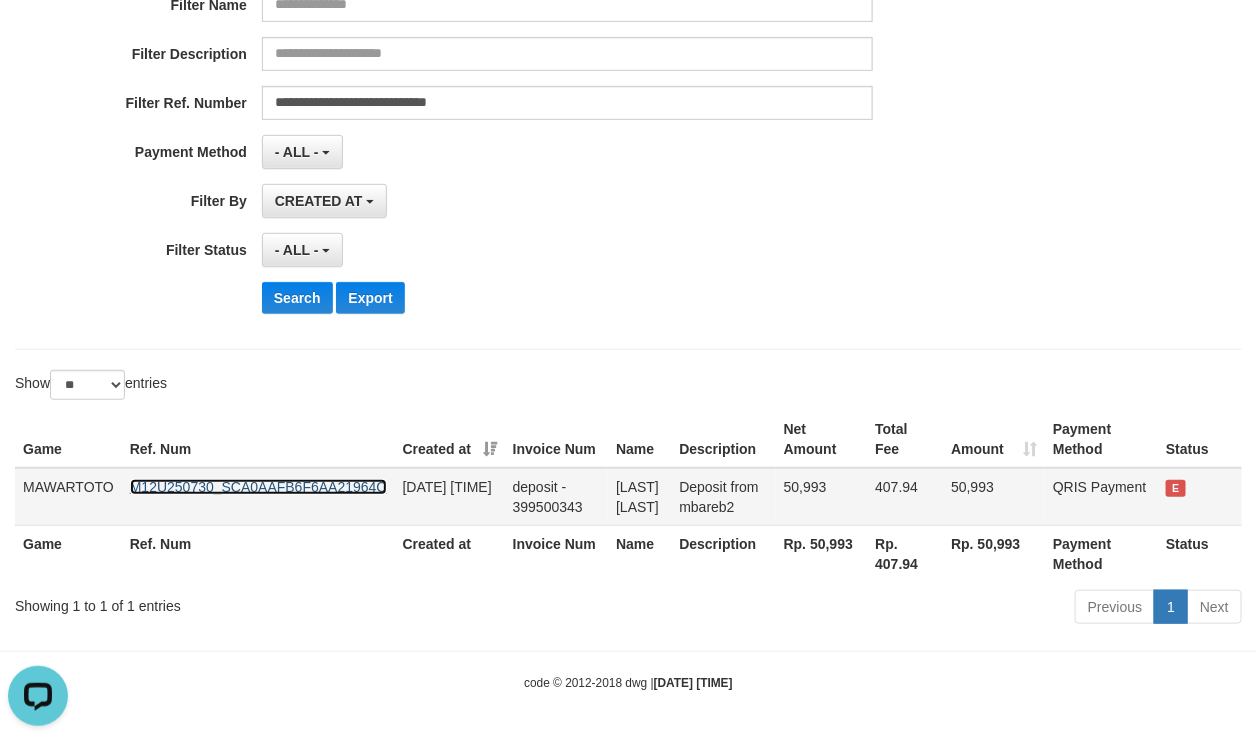 click on "M12U250730_SCA0AAFB6F6AA21964C" at bounding box center (258, 487) 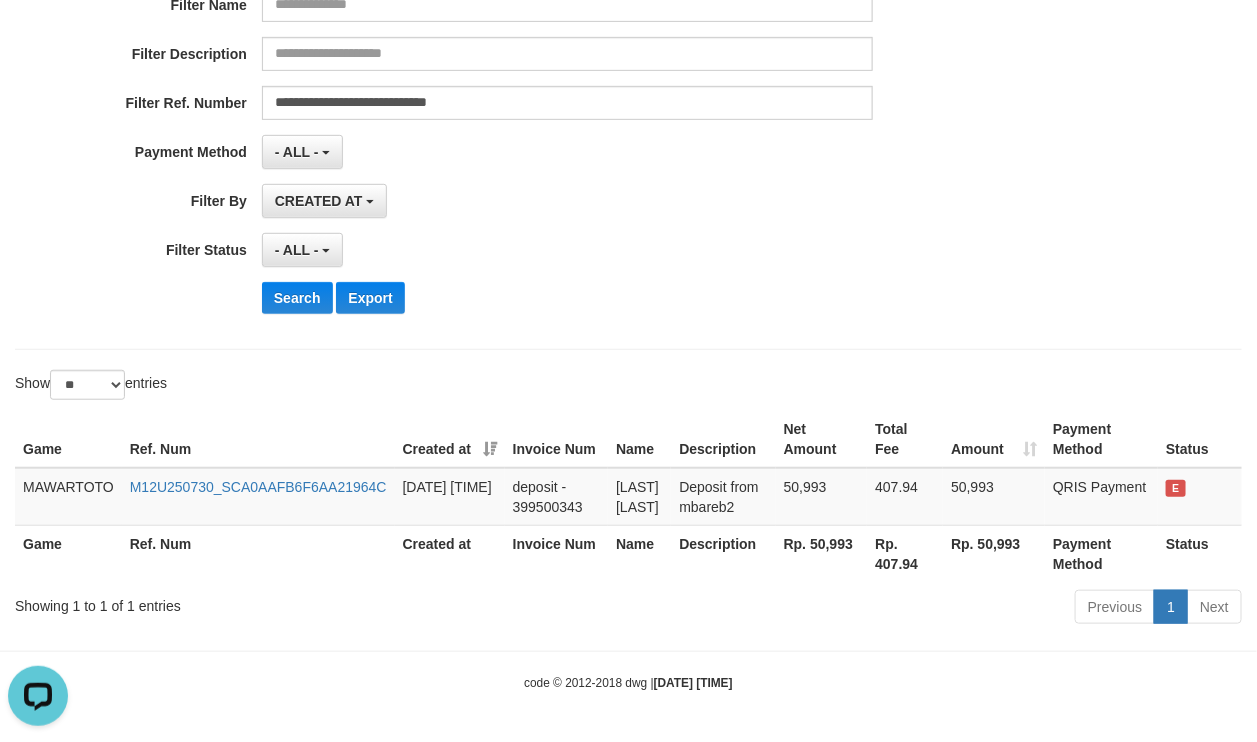click on "Show  ** ** ** ***  entries" at bounding box center (314, 387) 